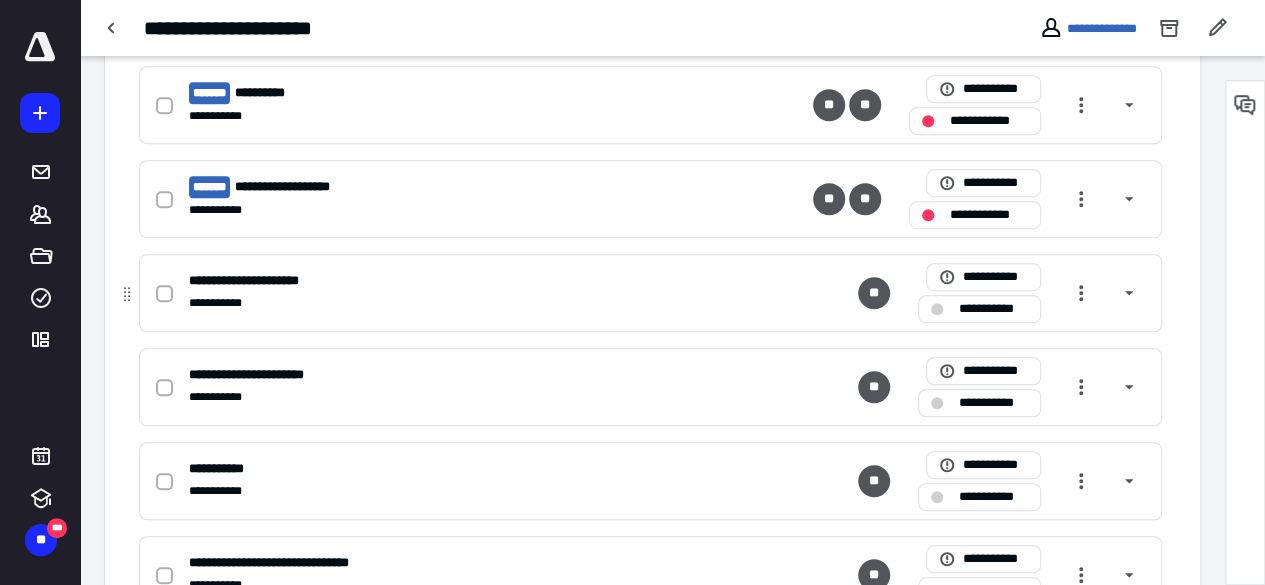 scroll, scrollTop: 400, scrollLeft: 0, axis: vertical 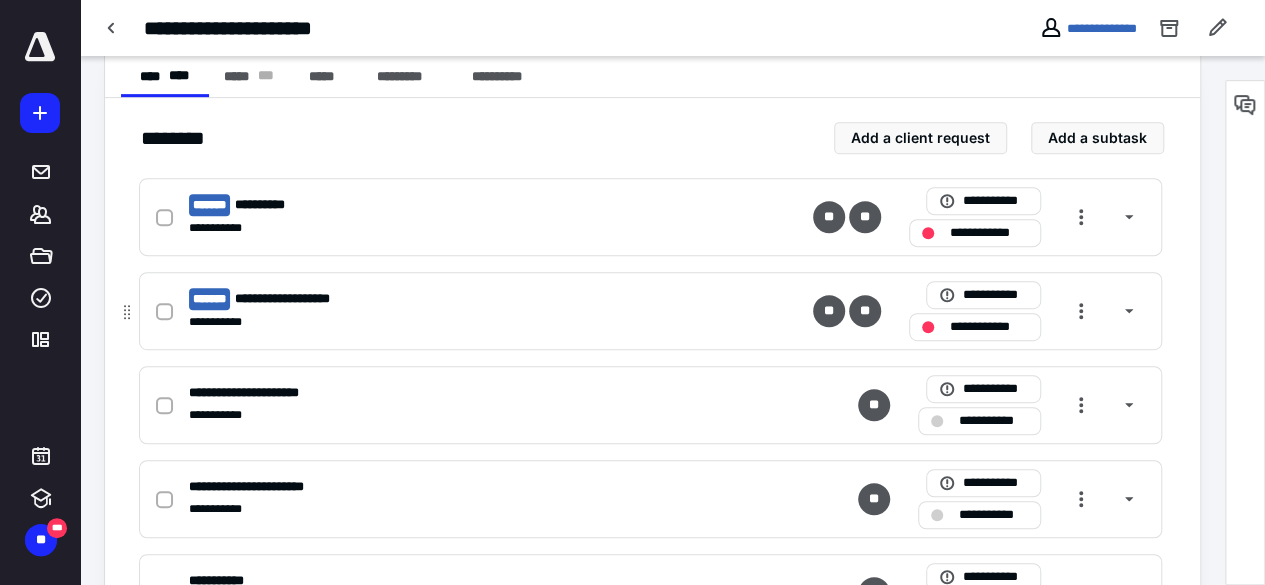 click on "**********" at bounding box center [302, 299] 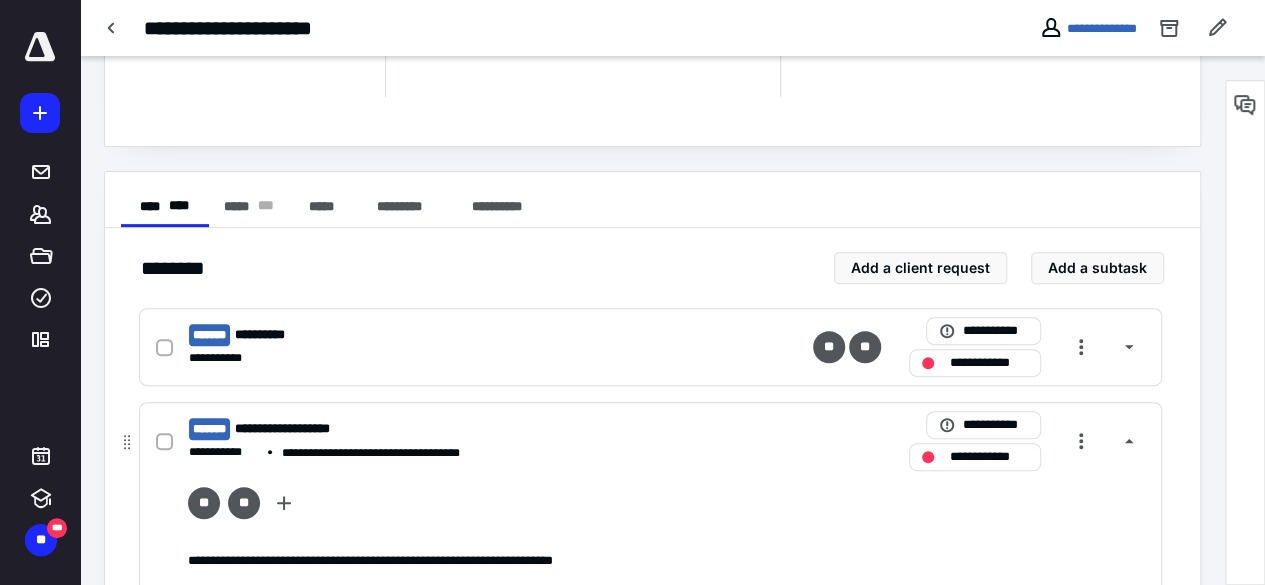 scroll, scrollTop: 300, scrollLeft: 0, axis: vertical 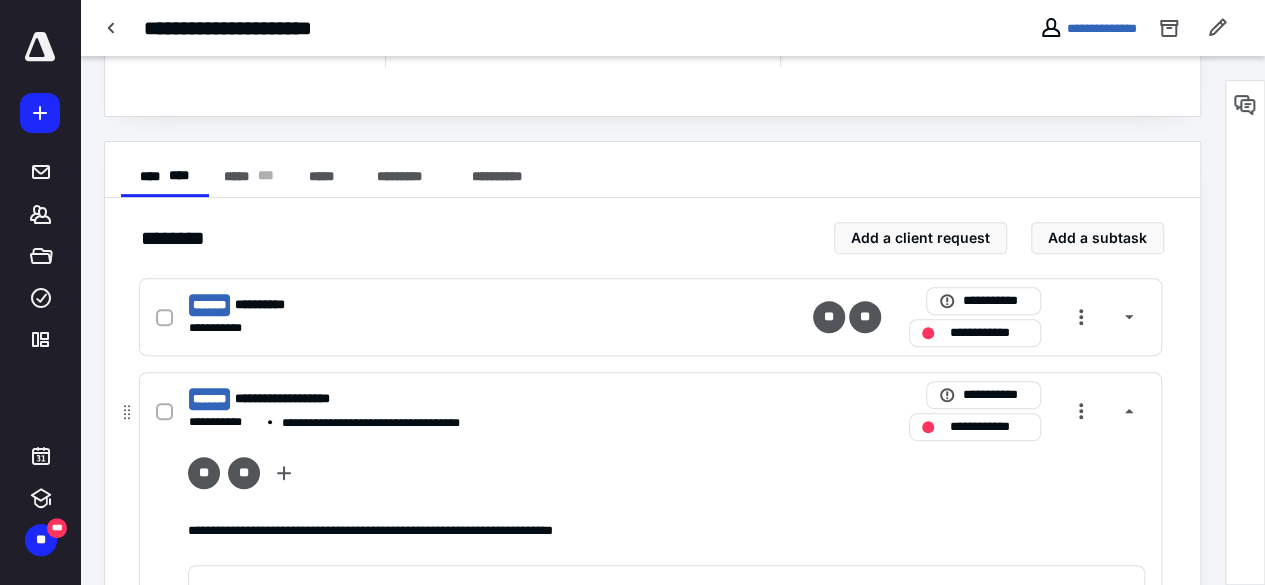 click on "**********" at bounding box center [302, 399] 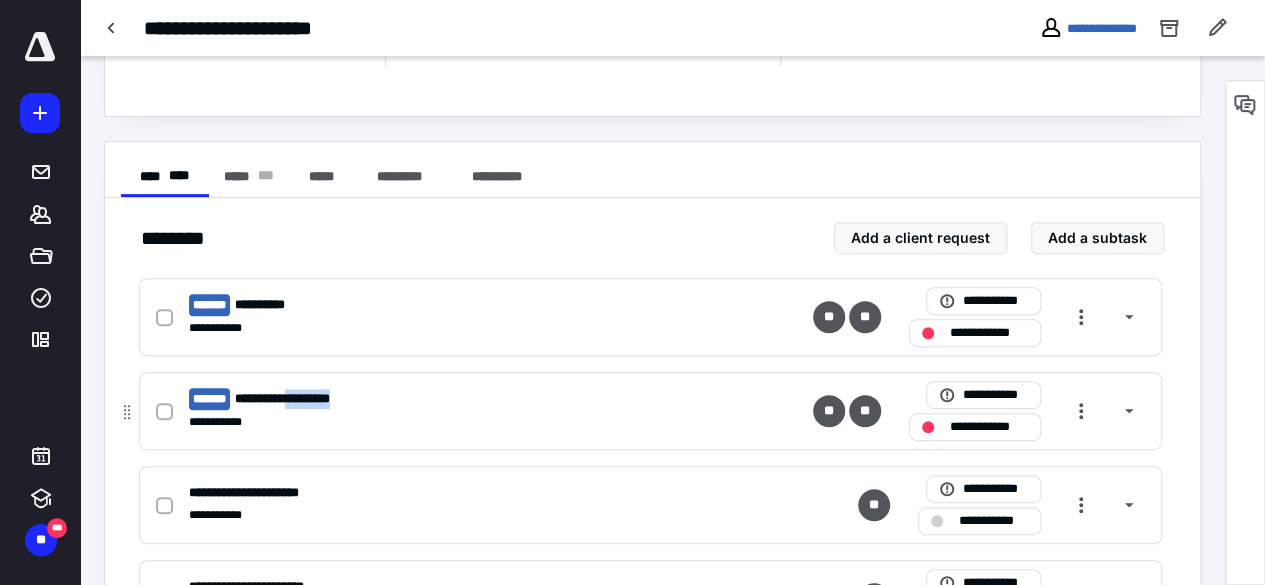 click on "**********" at bounding box center [302, 399] 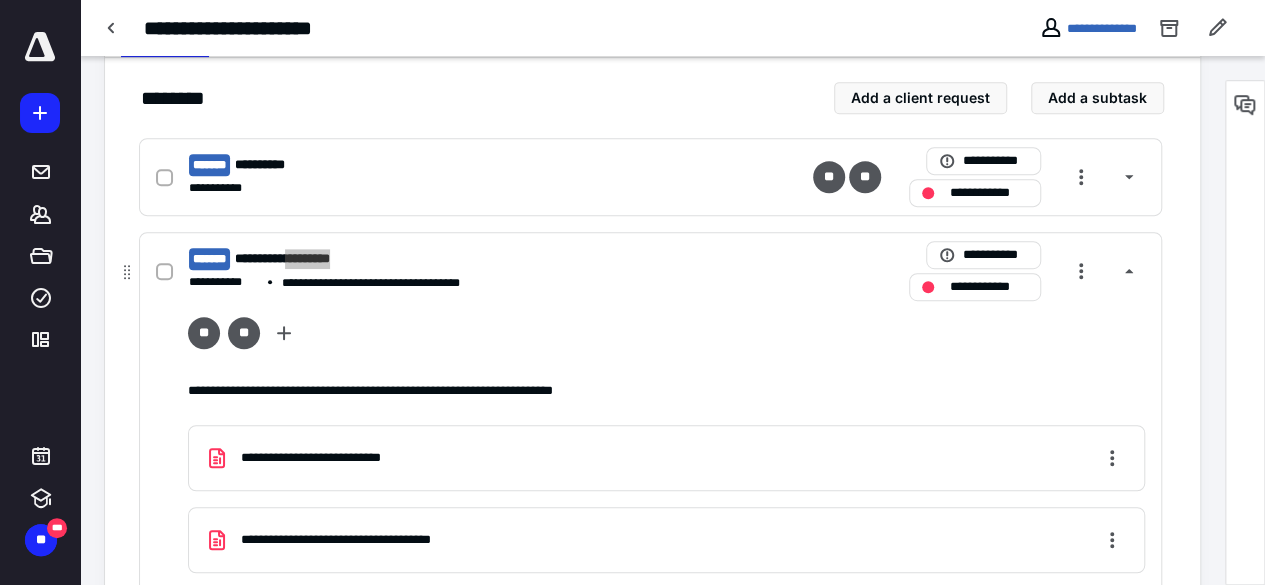 scroll, scrollTop: 400, scrollLeft: 0, axis: vertical 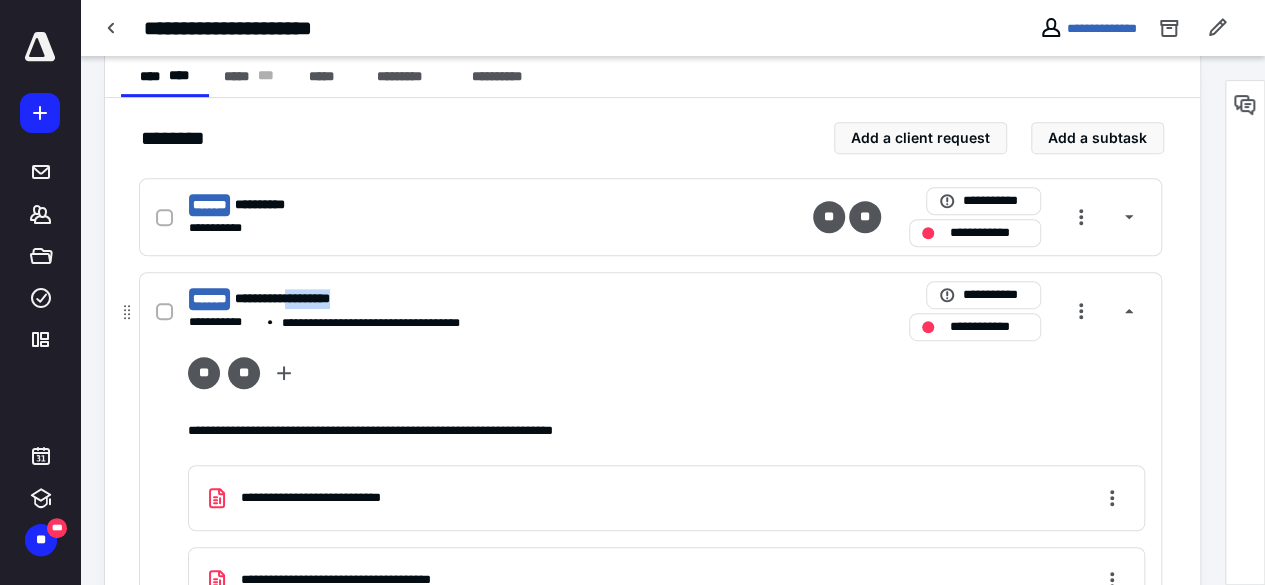 click on "**********" at bounding box center (388, 299) 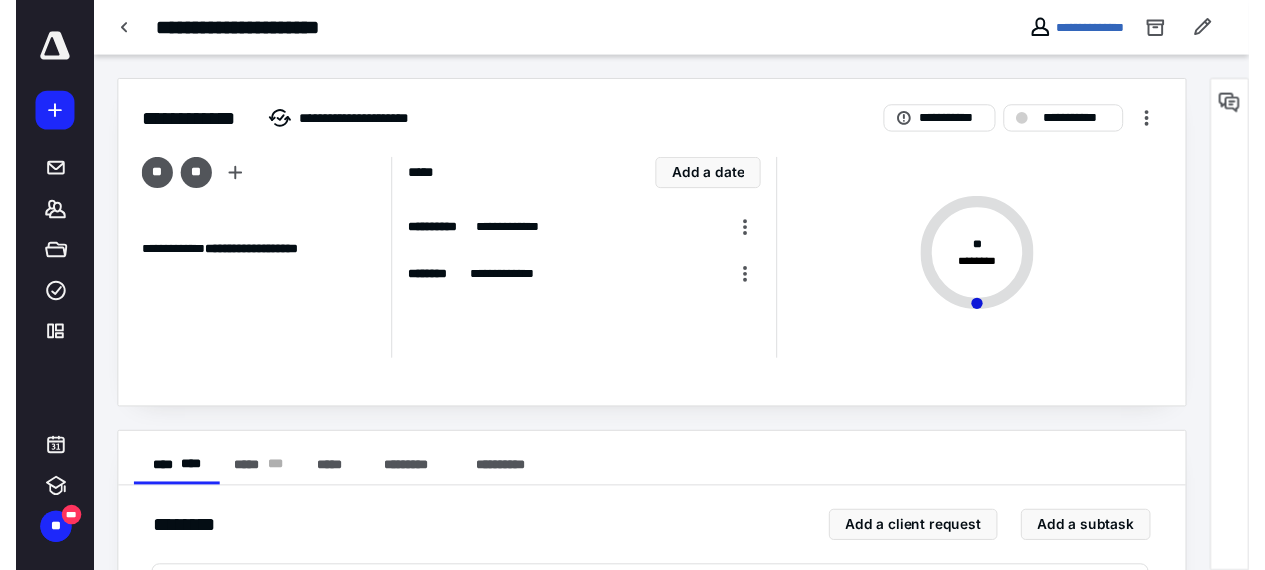 scroll, scrollTop: 0, scrollLeft: 0, axis: both 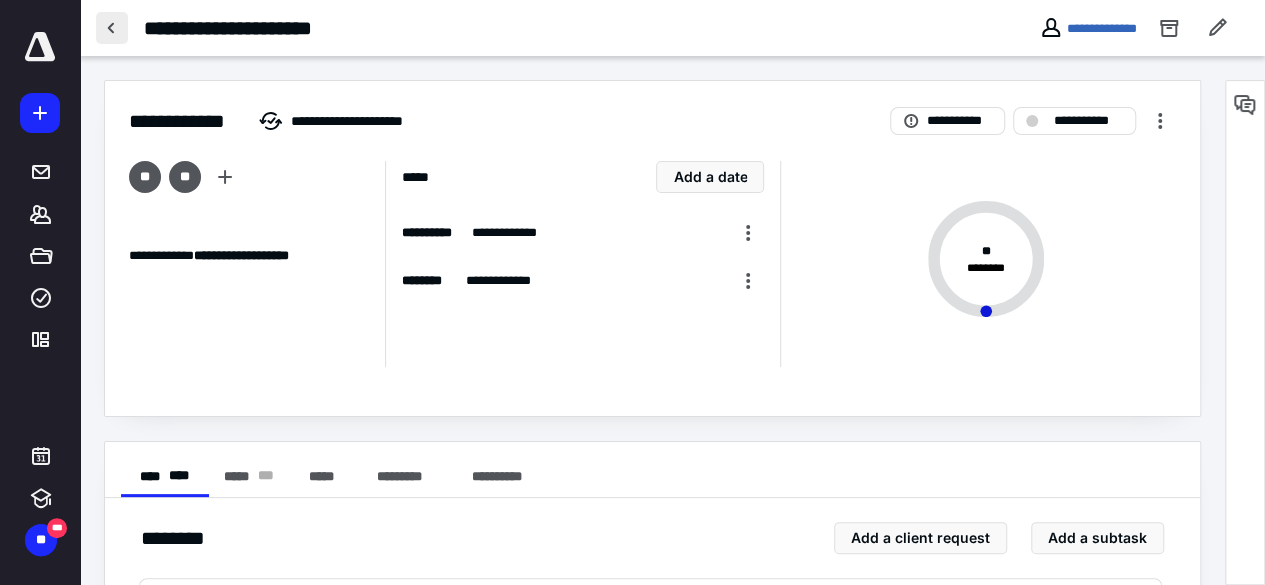 click at bounding box center [112, 28] 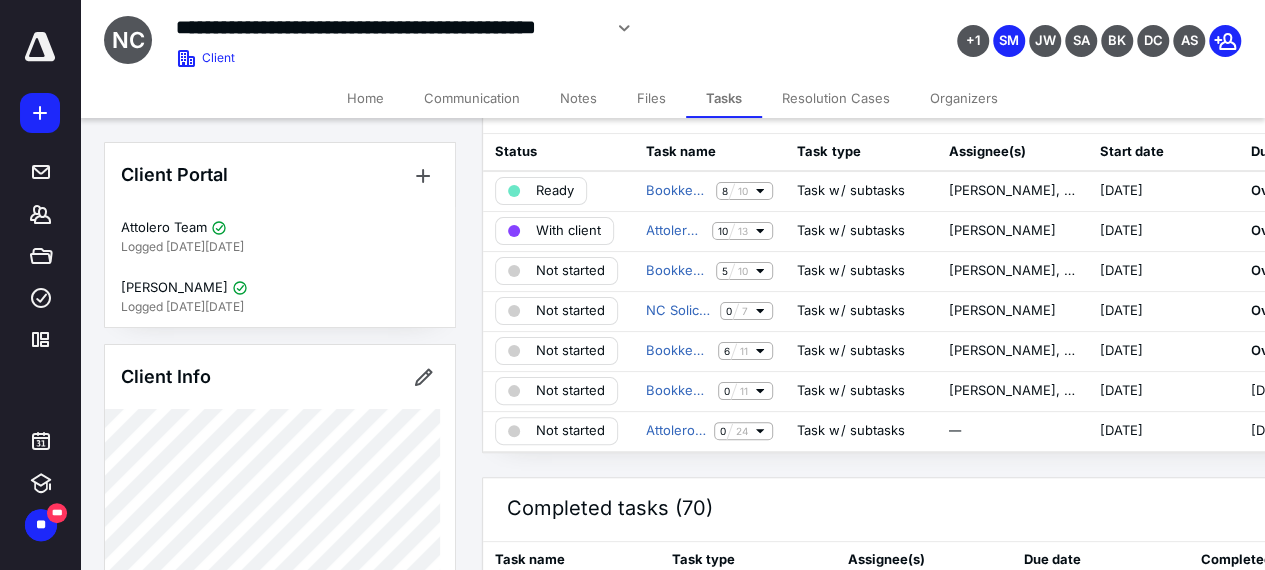 scroll, scrollTop: 100, scrollLeft: 0, axis: vertical 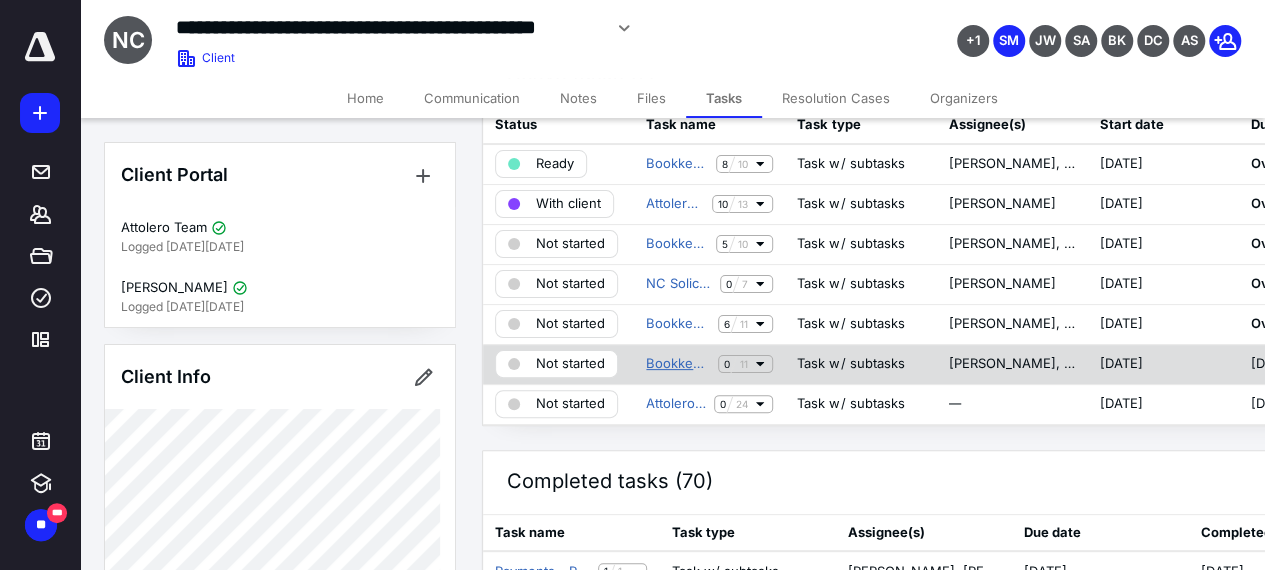 click on "Bookkeeping - Monthly" at bounding box center (678, 364) 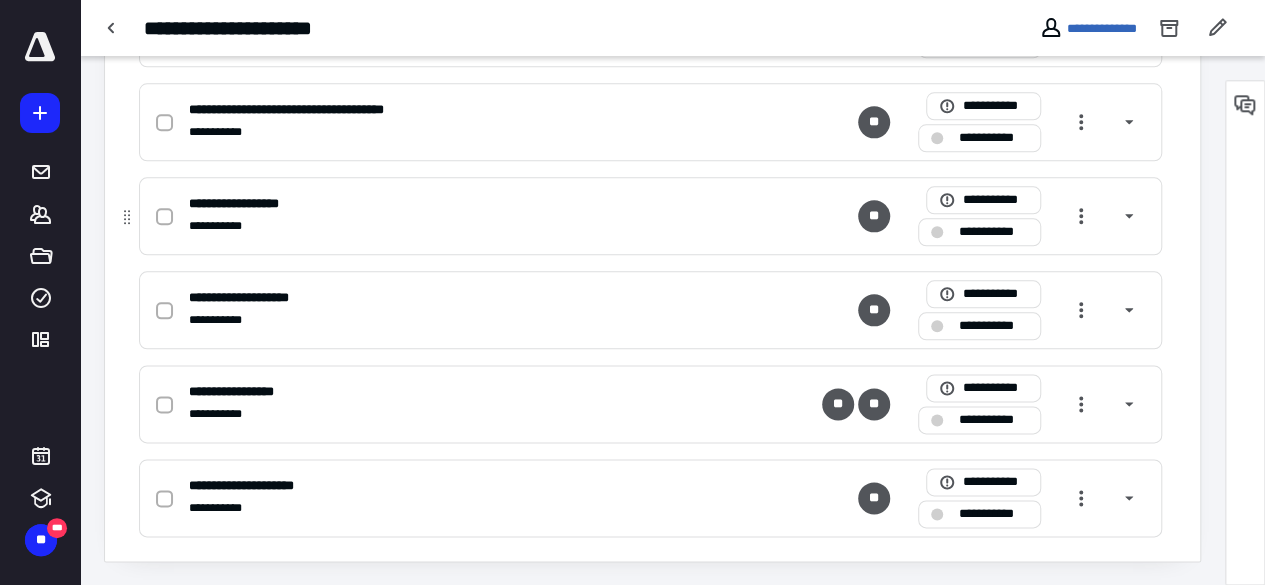 scroll, scrollTop: 559, scrollLeft: 0, axis: vertical 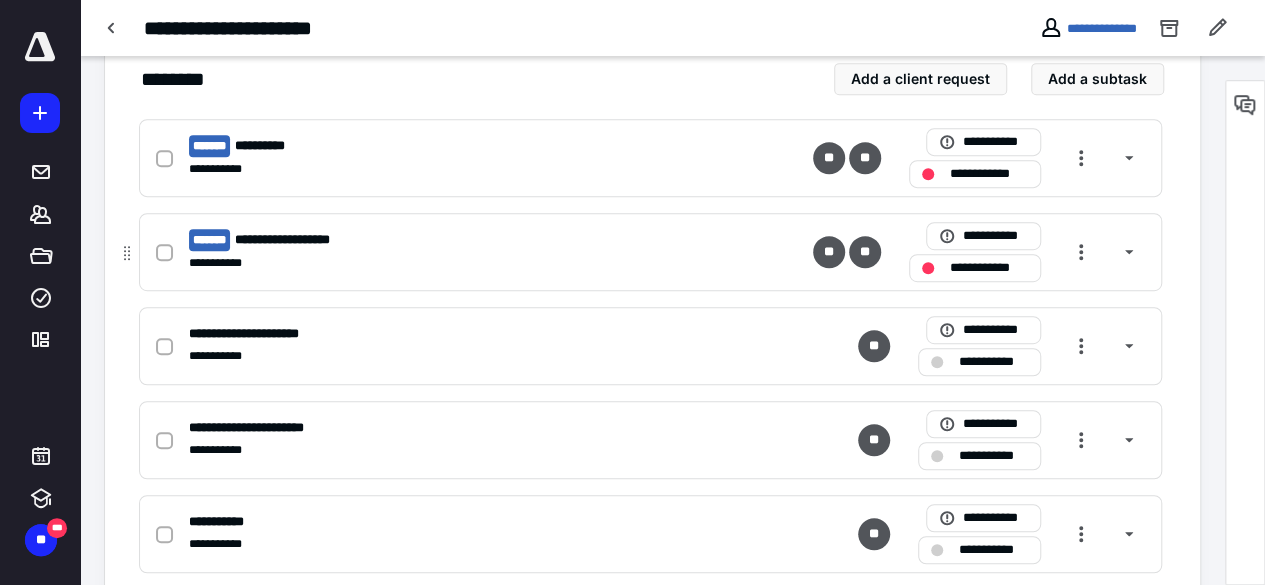 click on "**********" at bounding box center (302, 240) 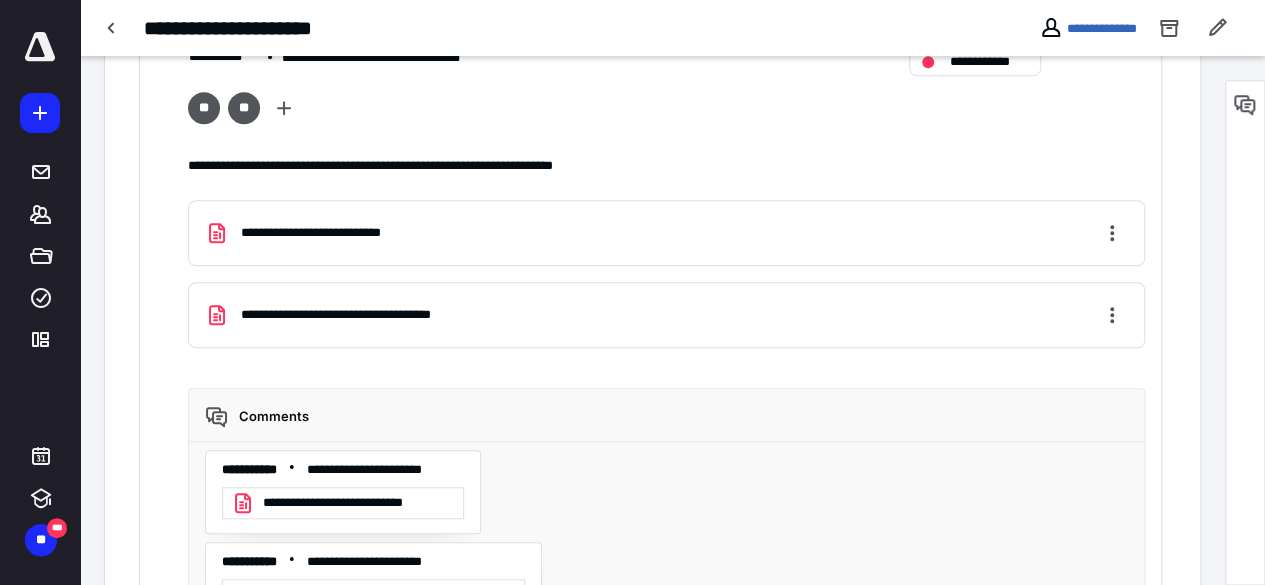 scroll, scrollTop: 459, scrollLeft: 0, axis: vertical 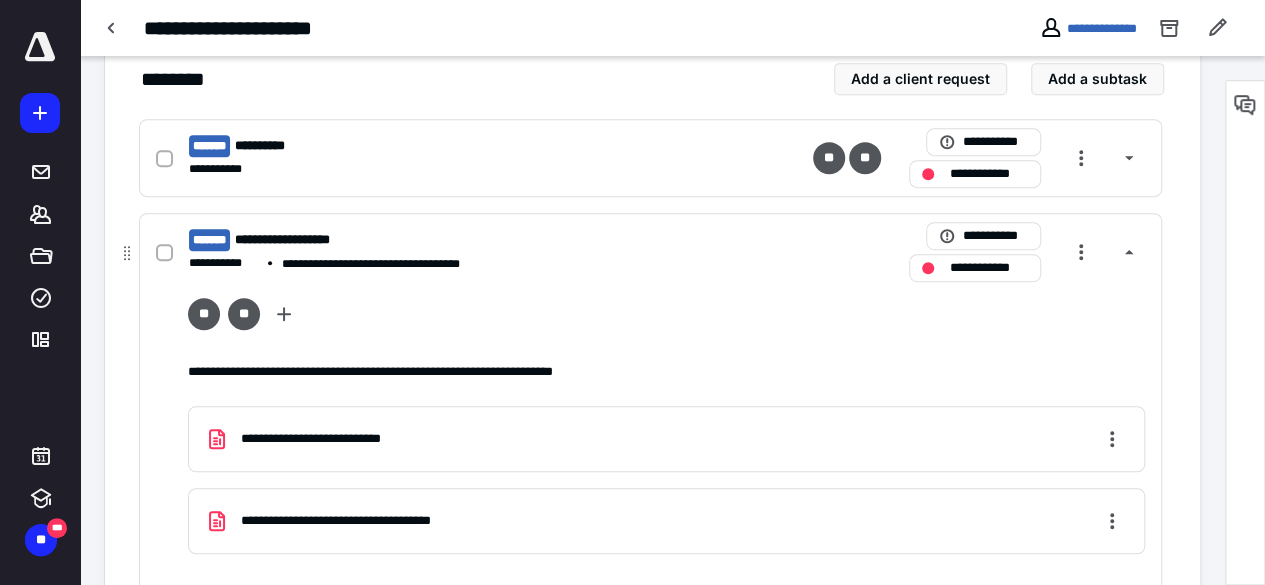 click on "**********" at bounding box center [302, 240] 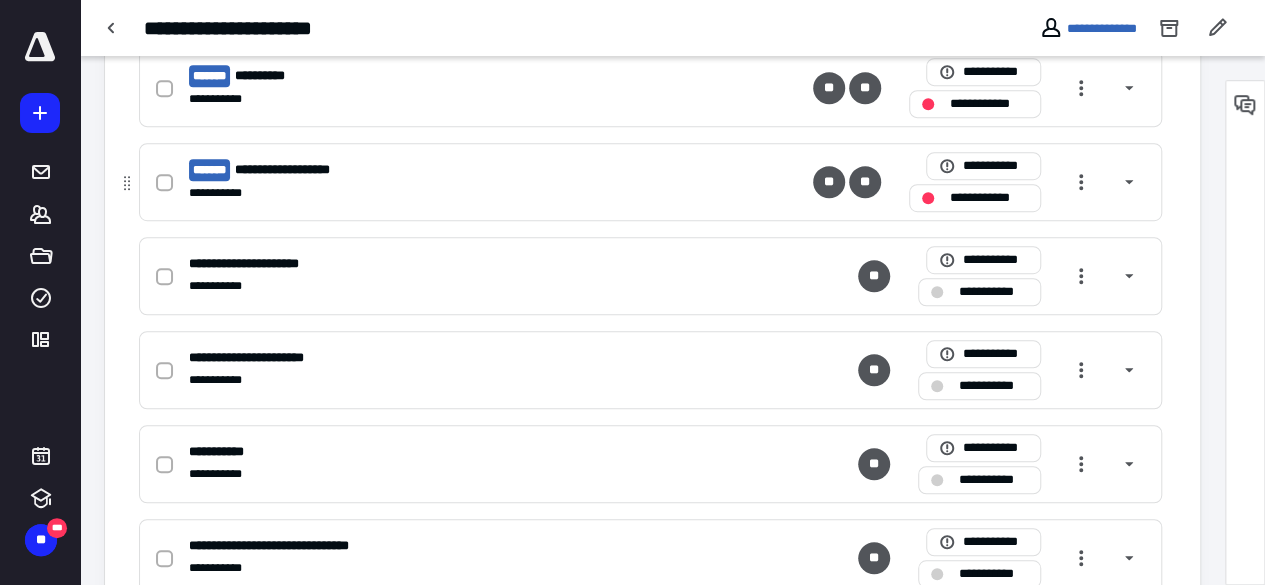 scroll, scrollTop: 559, scrollLeft: 0, axis: vertical 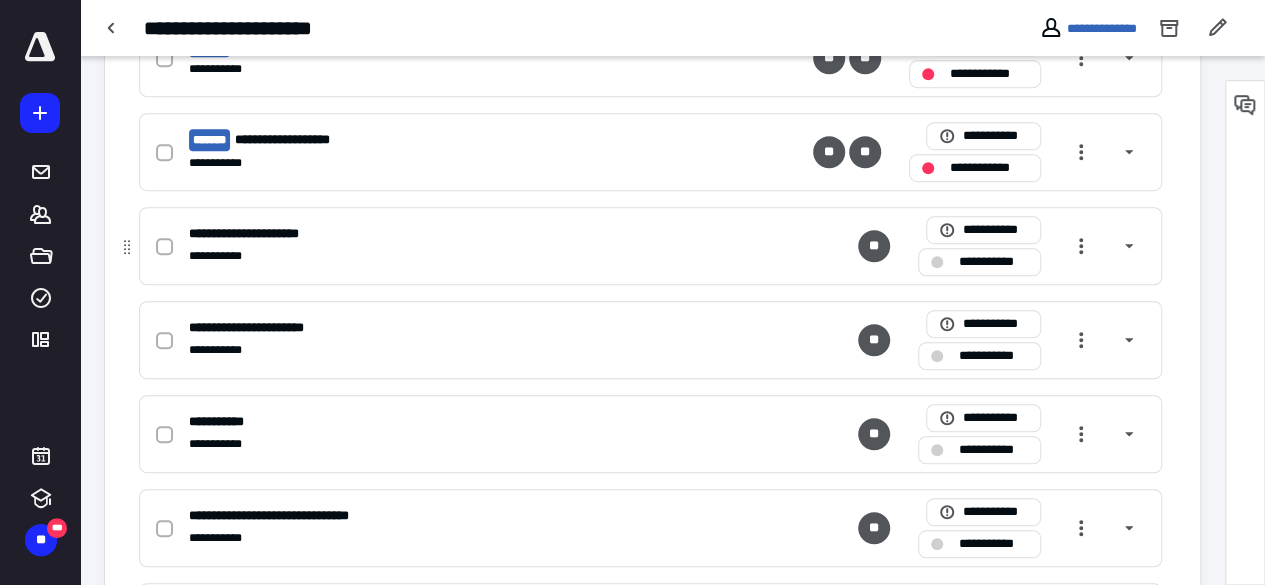 click on "**********" at bounding box center (264, 234) 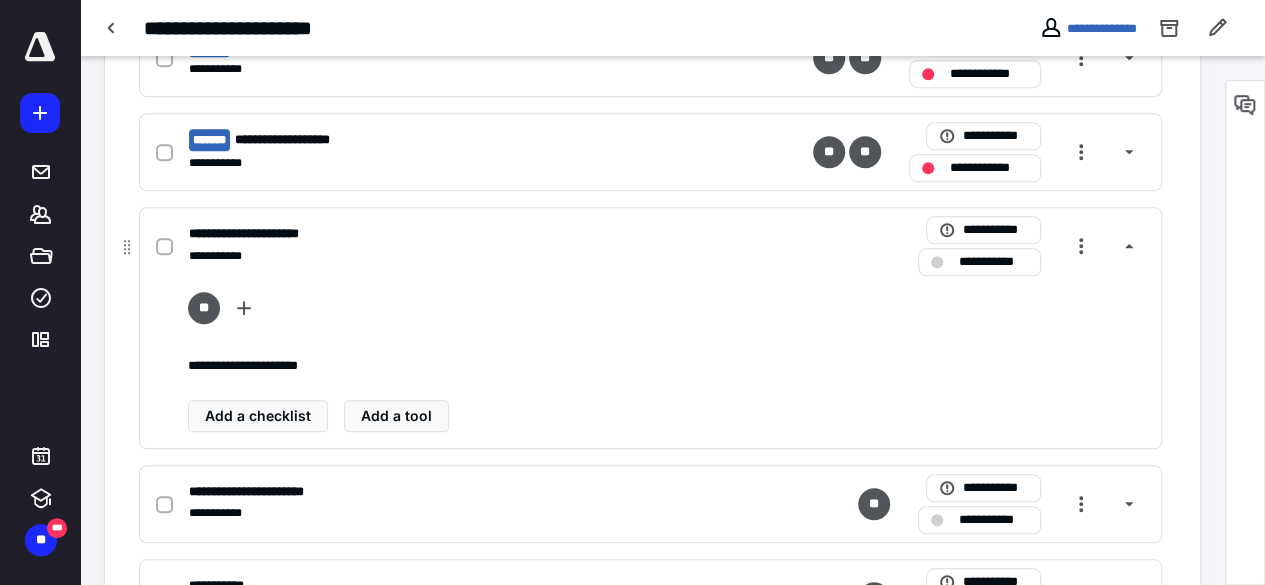 click on "**********" at bounding box center [264, 234] 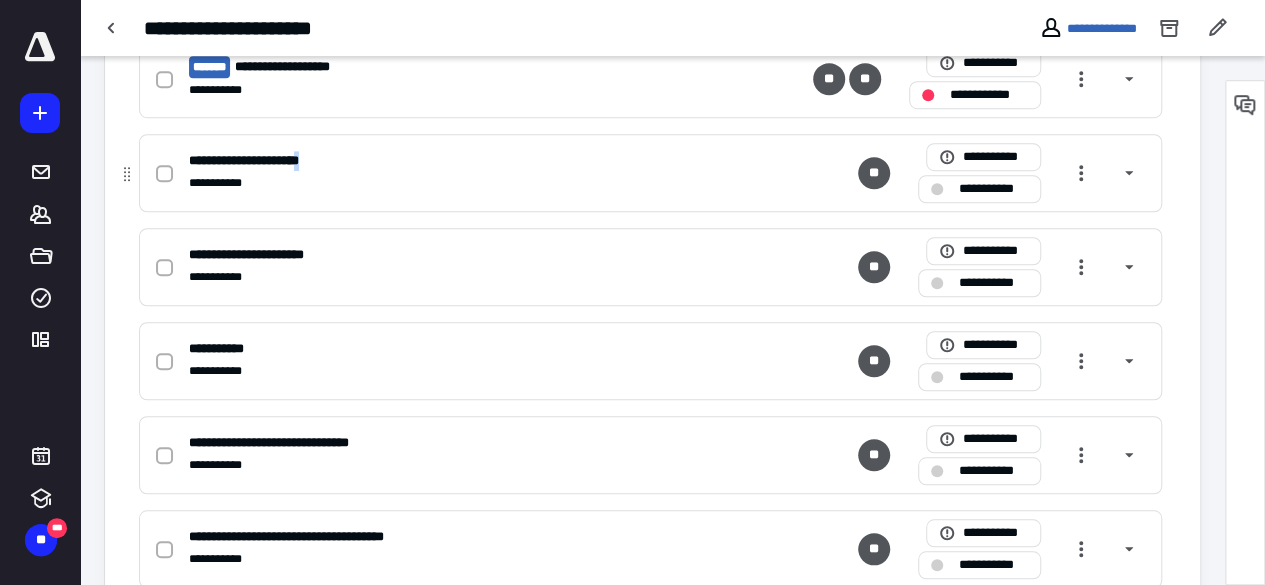 scroll, scrollTop: 659, scrollLeft: 0, axis: vertical 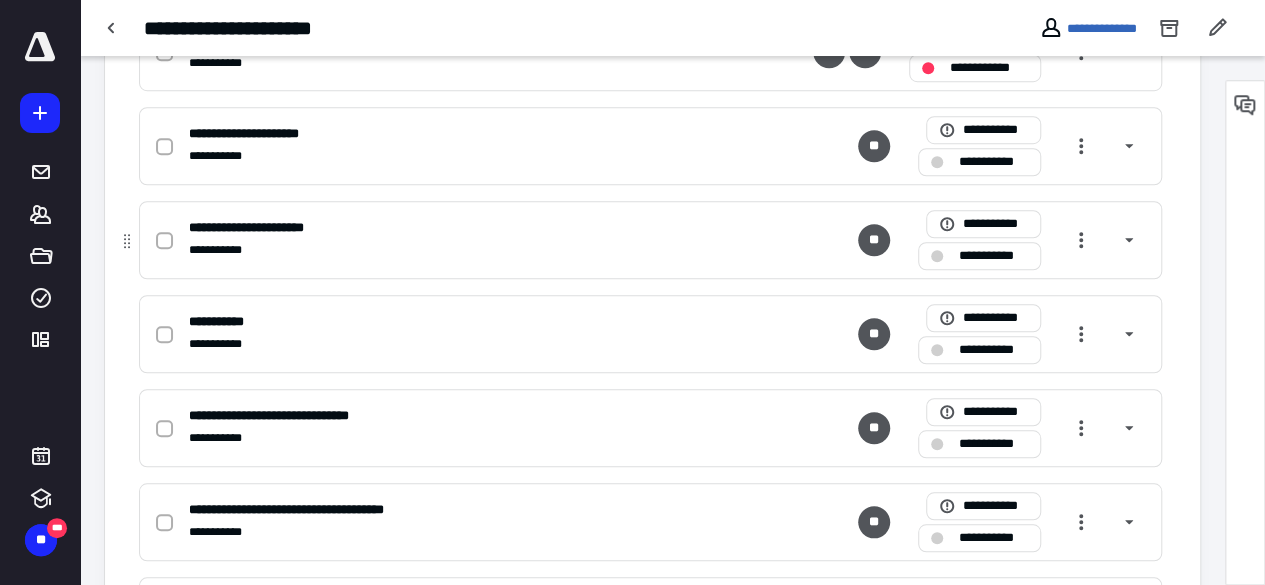 click on "**********" at bounding box center [388, 228] 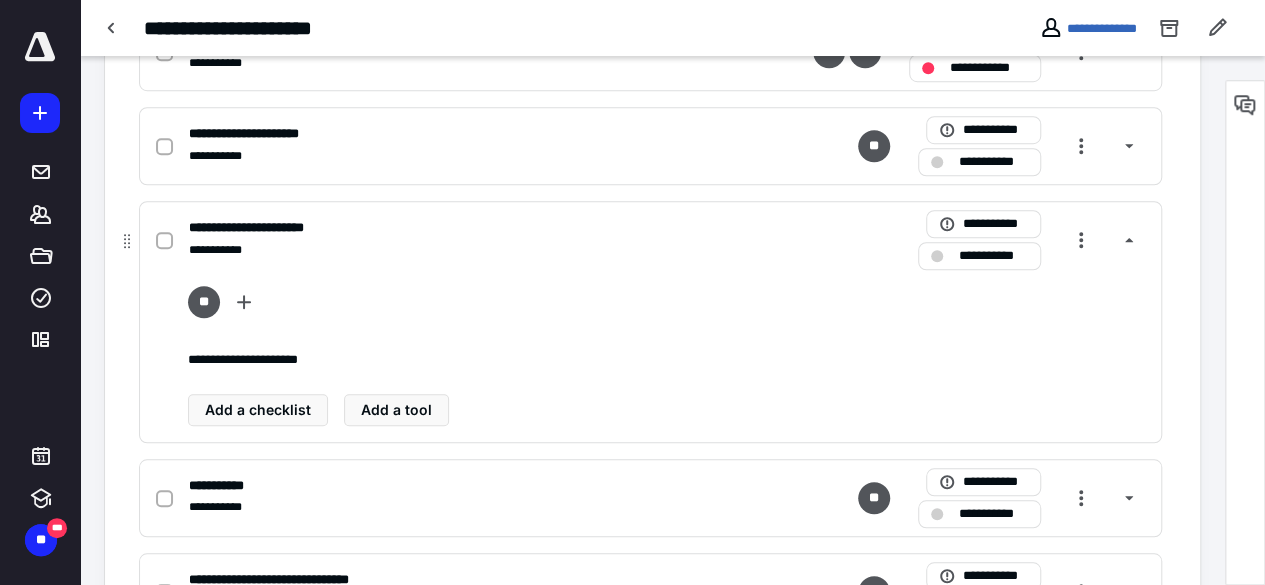 click on "**********" at bounding box center (388, 228) 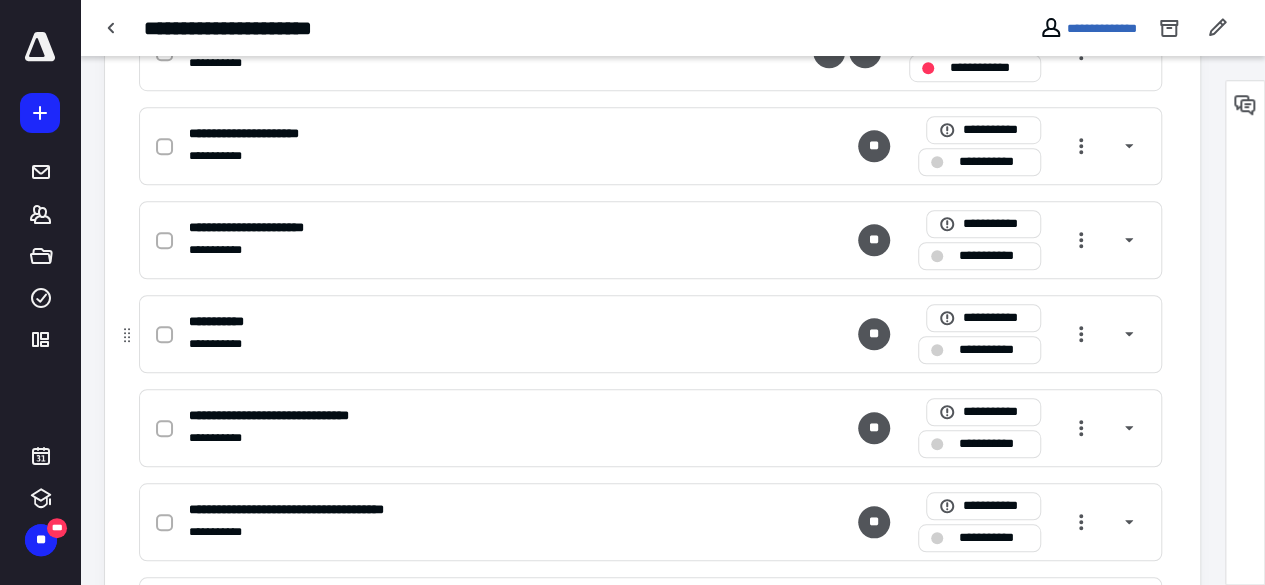 click on "**********" at bounding box center [388, 322] 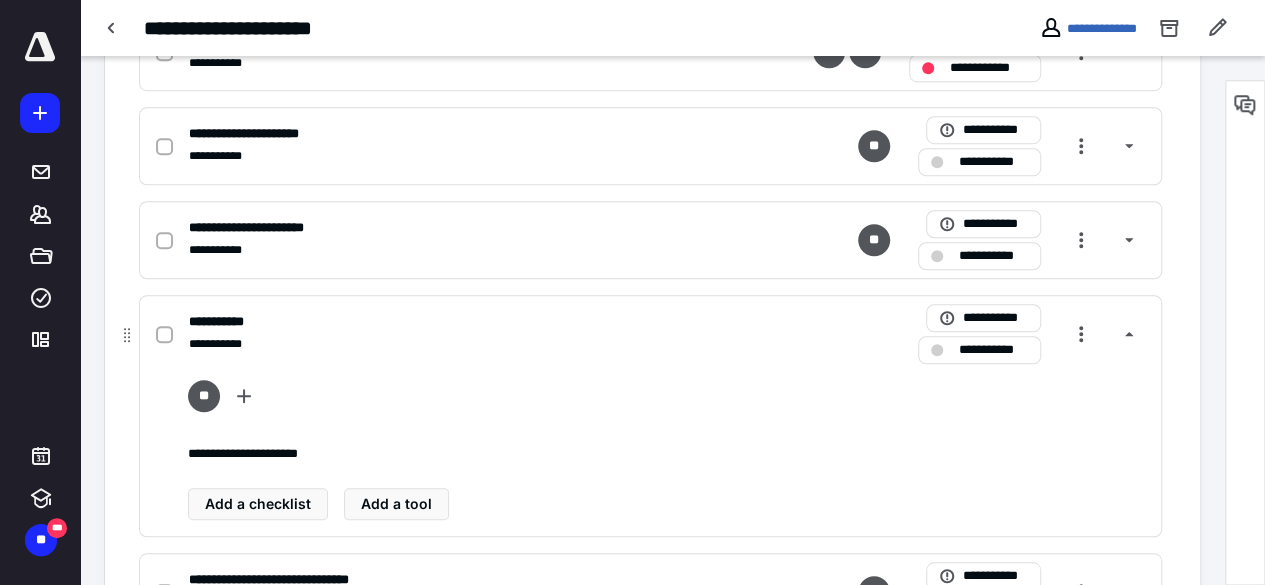 click on "**********" at bounding box center [388, 322] 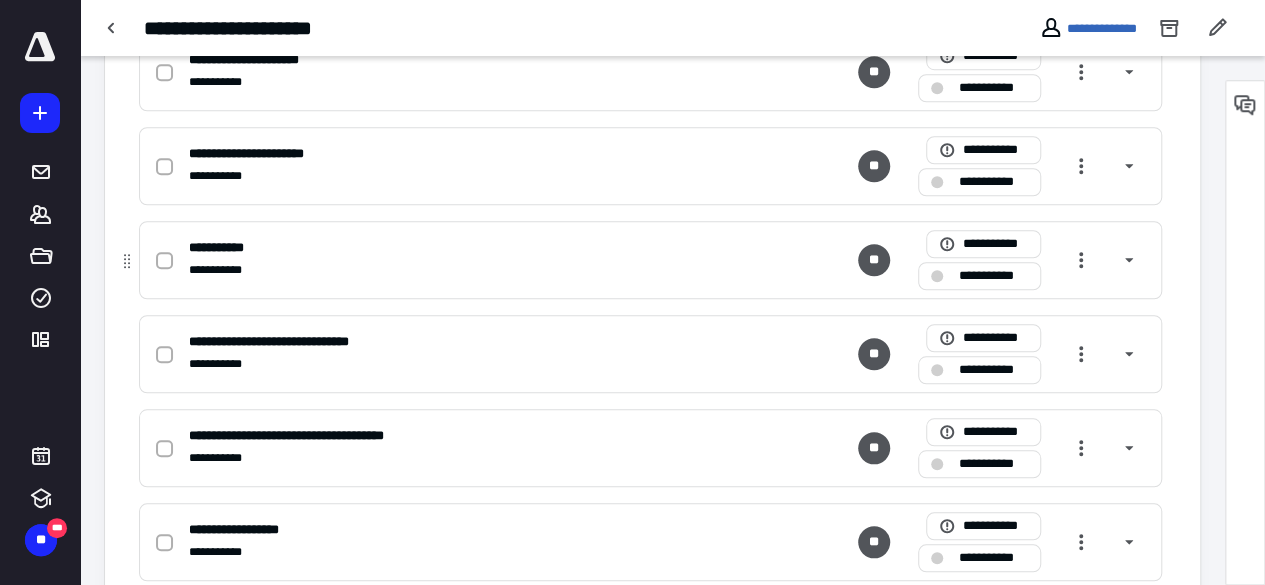 scroll, scrollTop: 759, scrollLeft: 0, axis: vertical 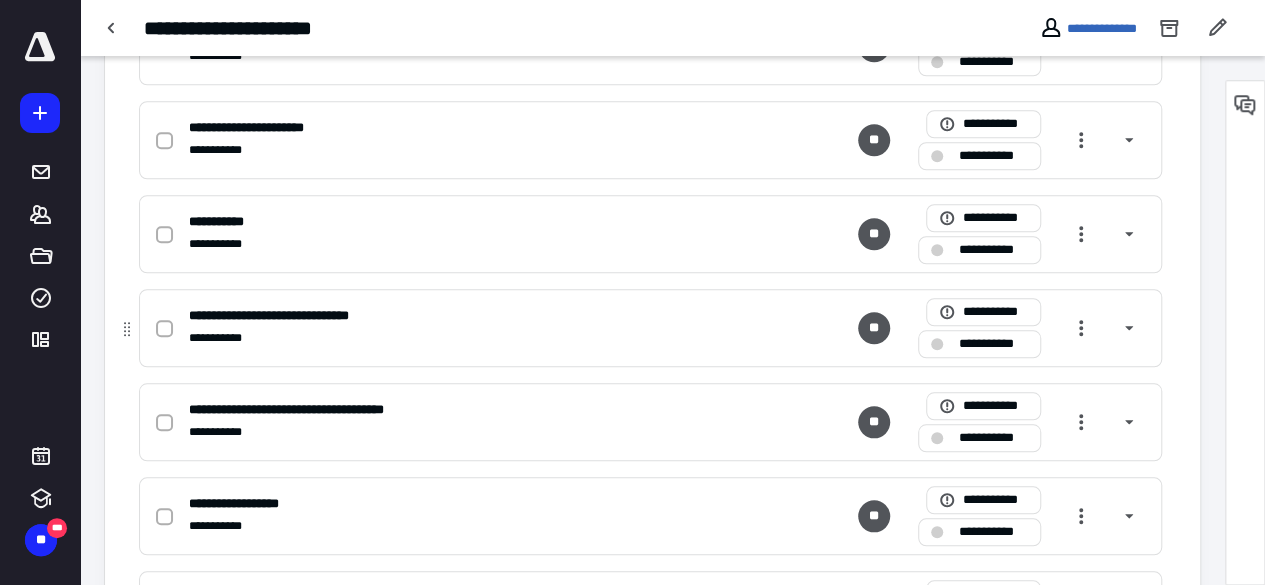 click on "**********" at bounding box center (298, 316) 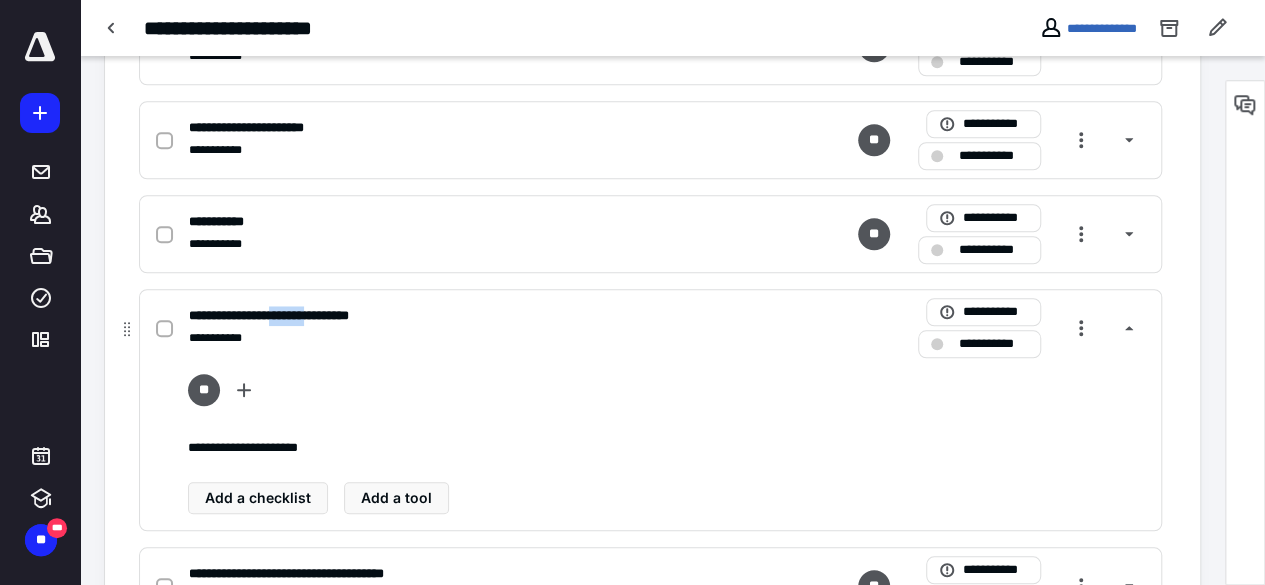 click on "**********" at bounding box center [298, 316] 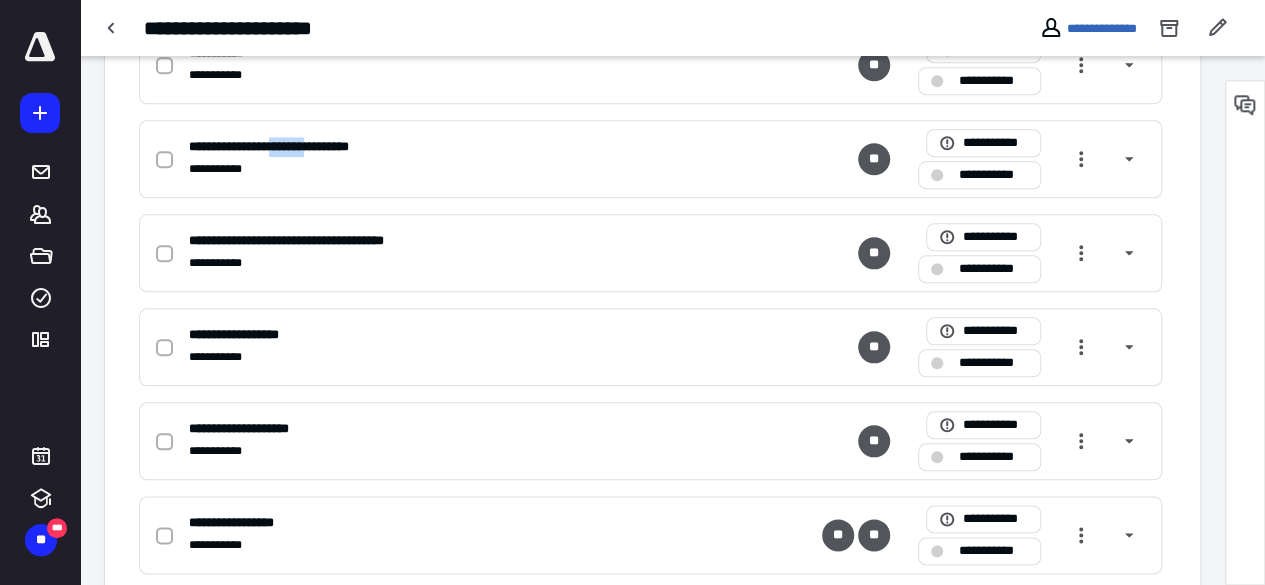 scroll, scrollTop: 959, scrollLeft: 0, axis: vertical 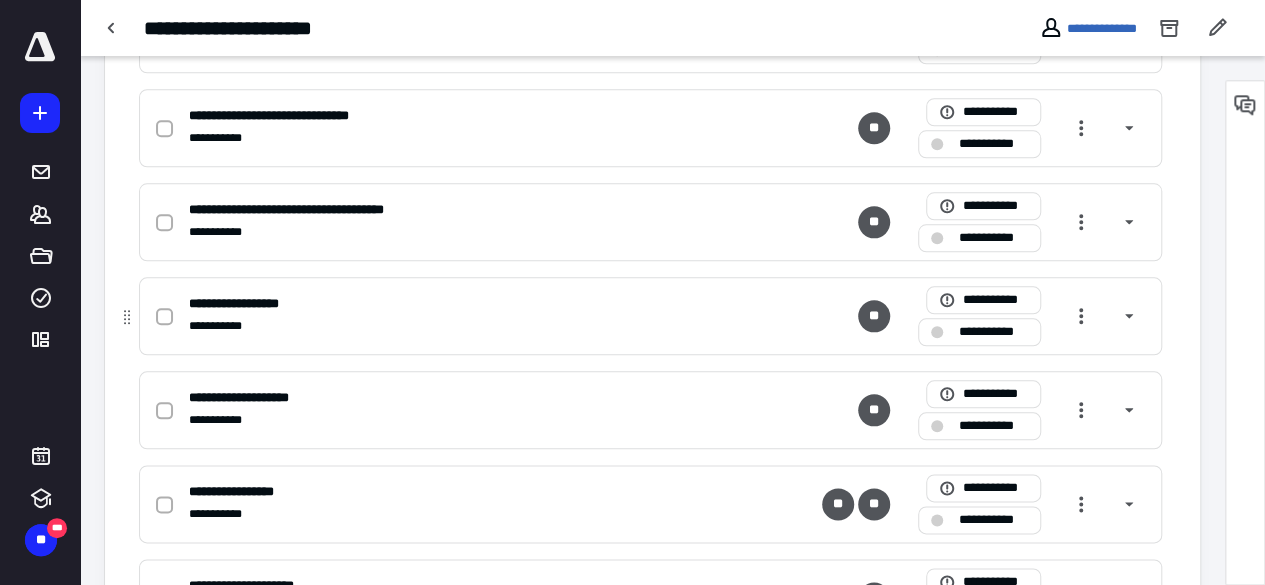 click on "**********" at bounding box center (388, 304) 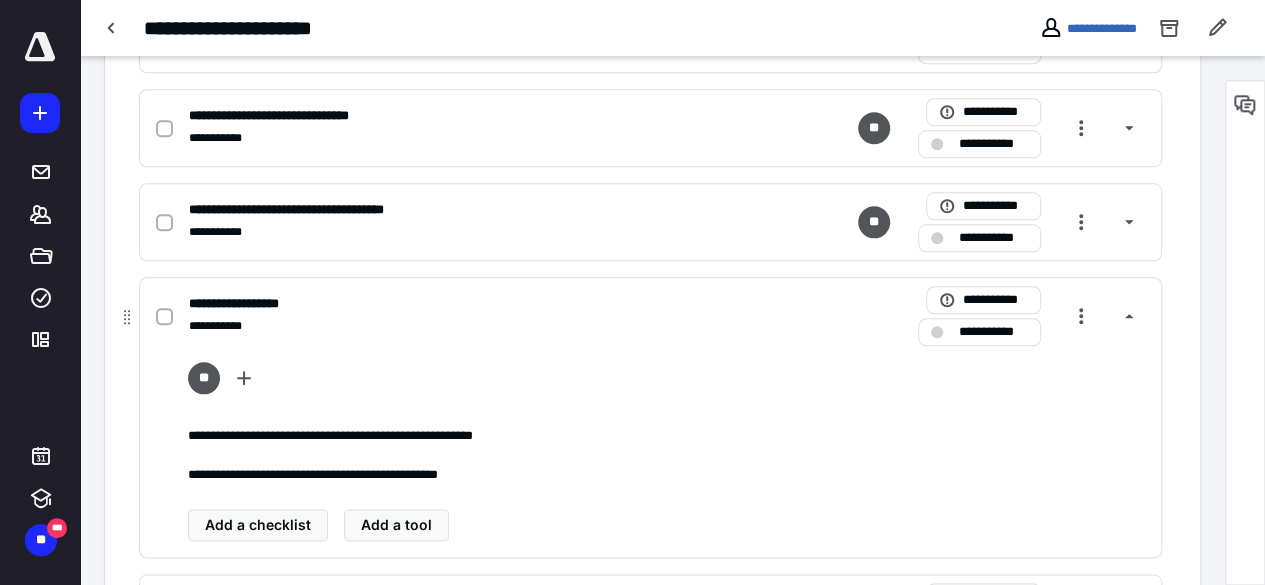 click on "**********" at bounding box center [388, 304] 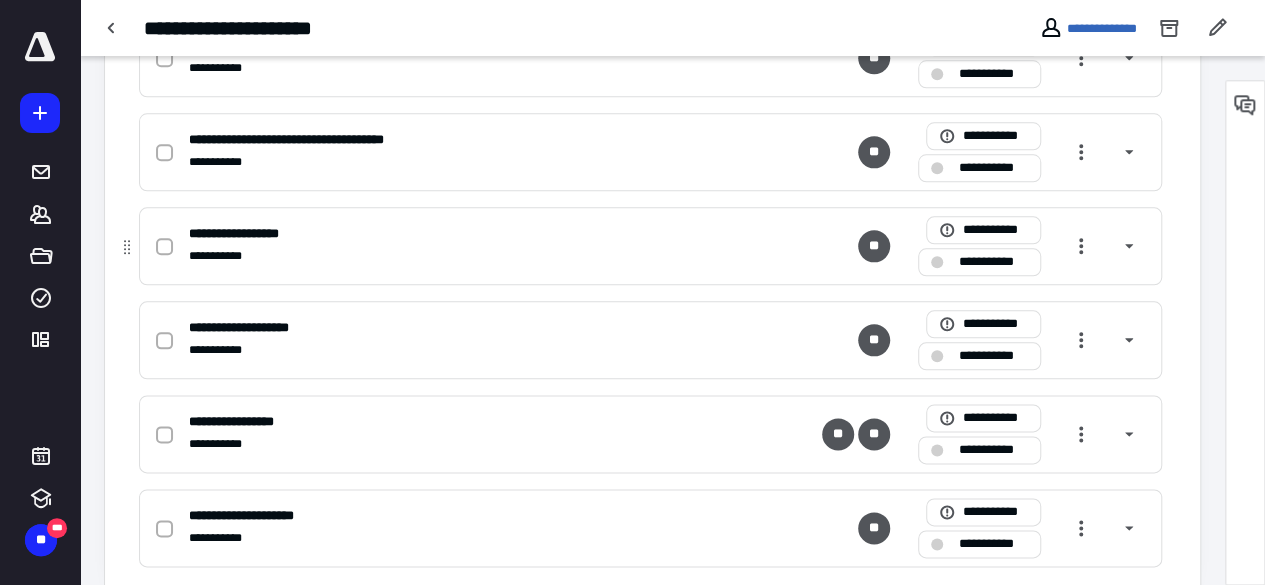 scroll, scrollTop: 1059, scrollLeft: 0, axis: vertical 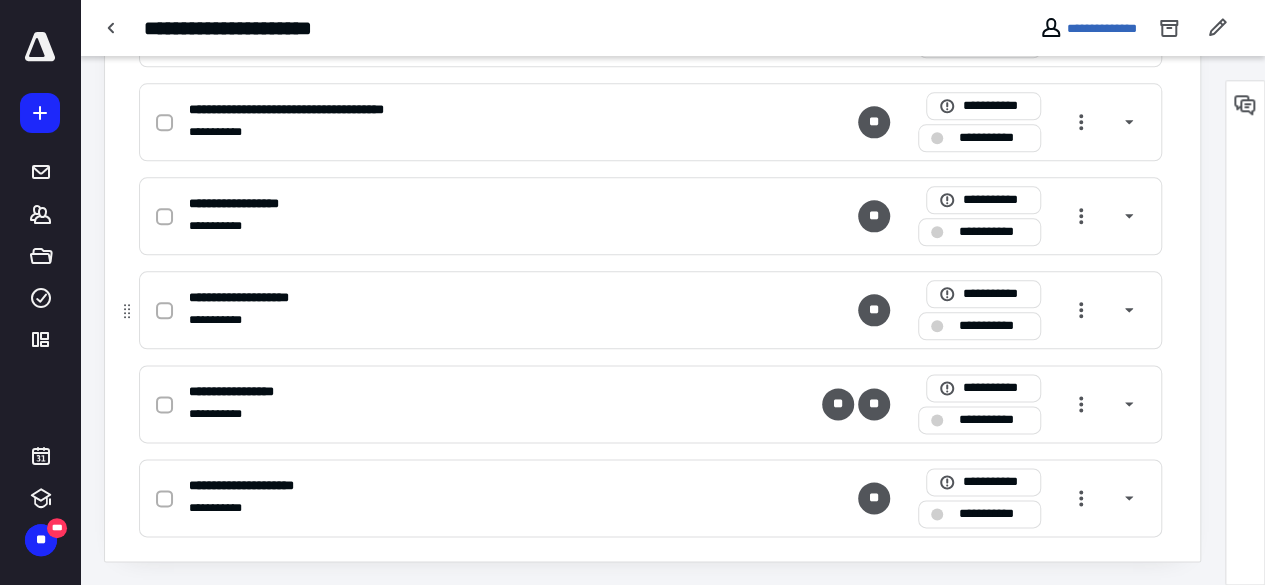 click on "**********" at bounding box center (388, 298) 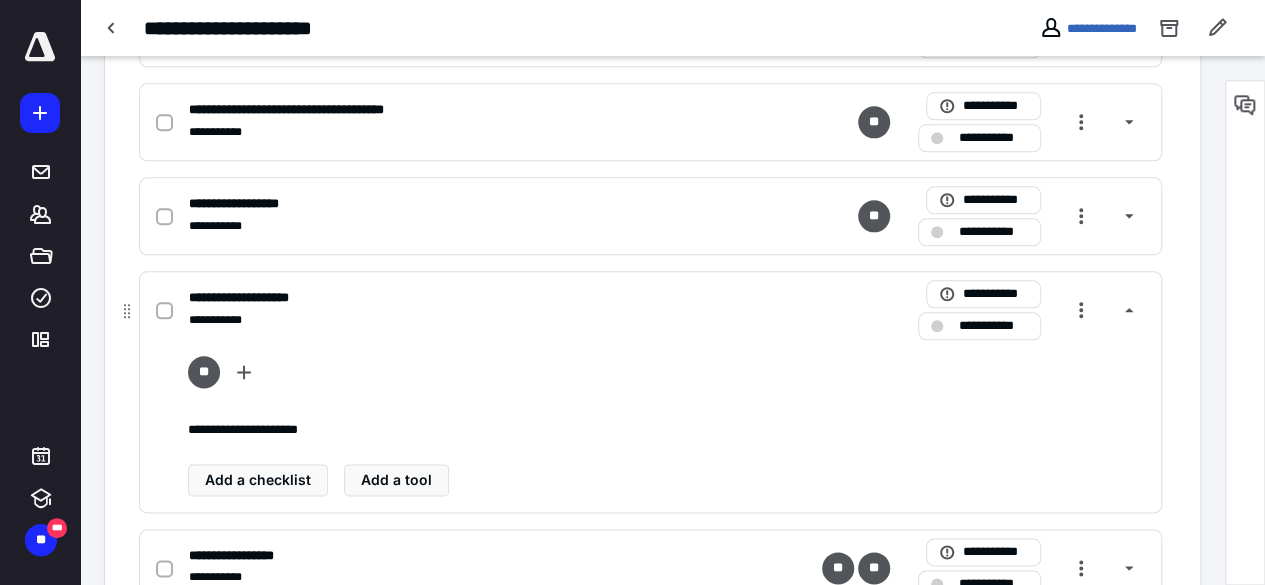 click on "**********" at bounding box center (388, 298) 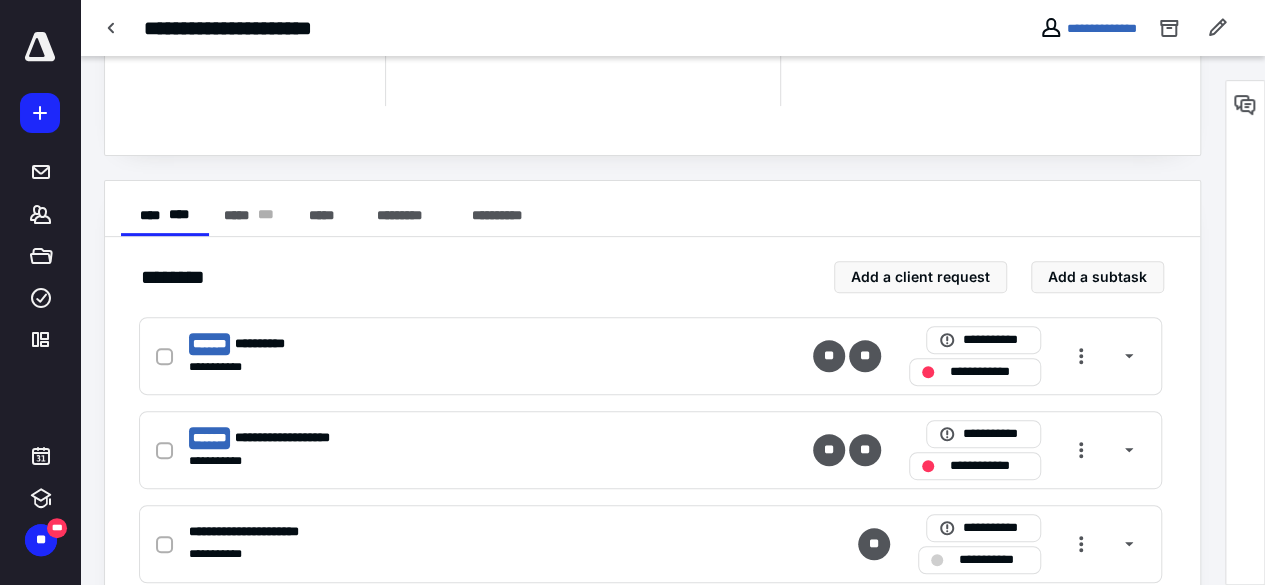 scroll, scrollTop: 259, scrollLeft: 0, axis: vertical 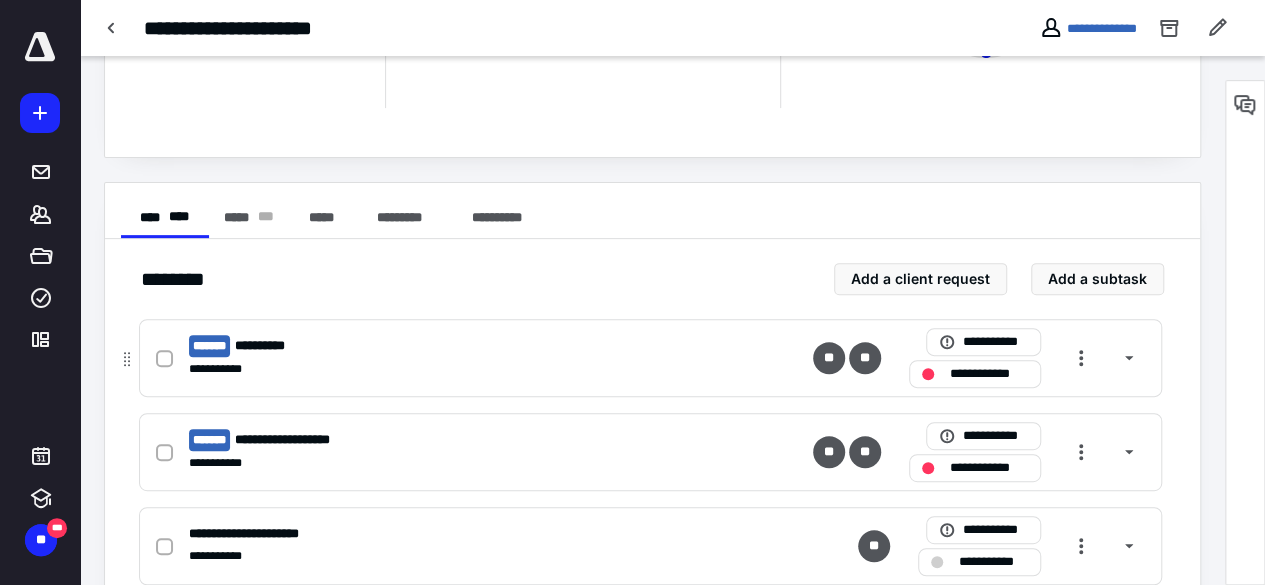 click on "**********" at bounding box center [388, 346] 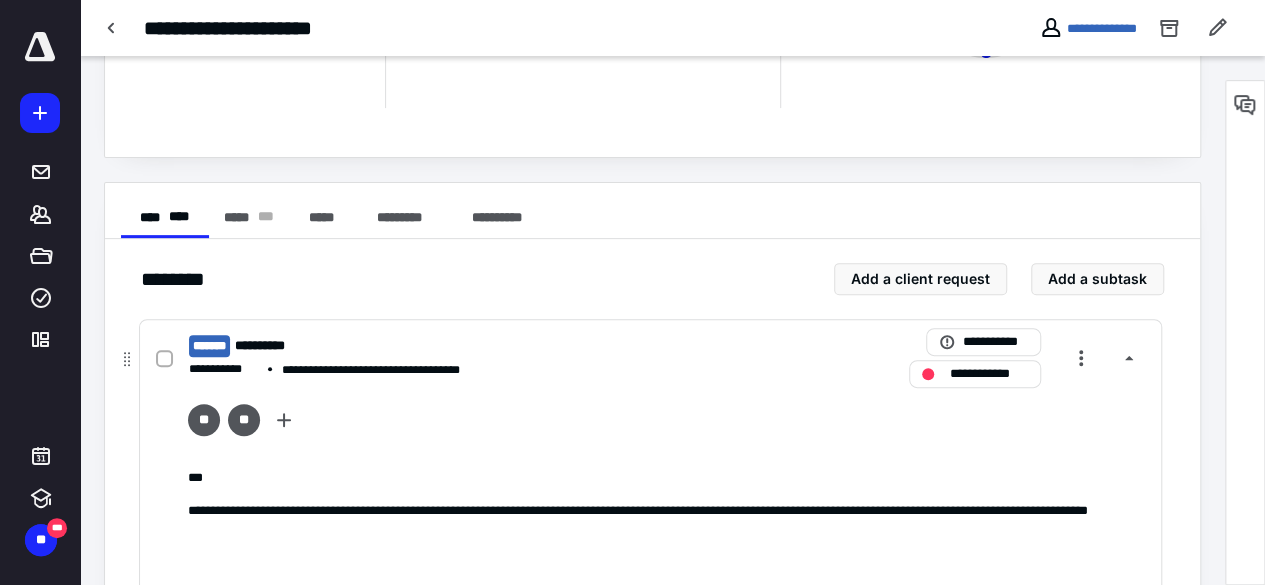 click on "**********" at bounding box center (388, 346) 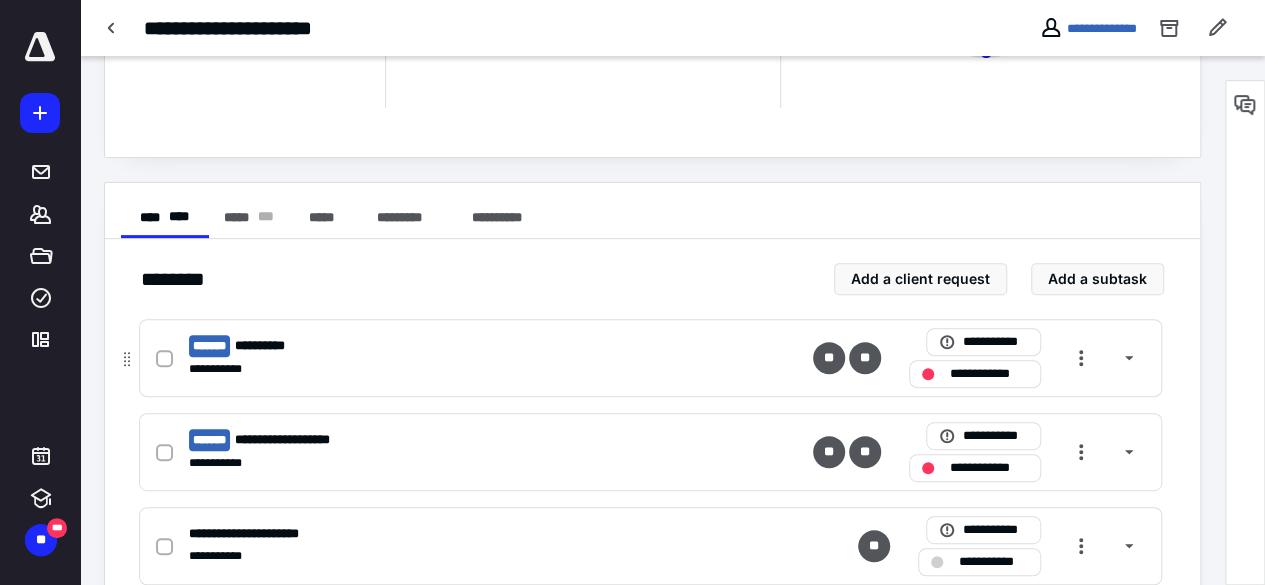 click on "**********" at bounding box center (388, 346) 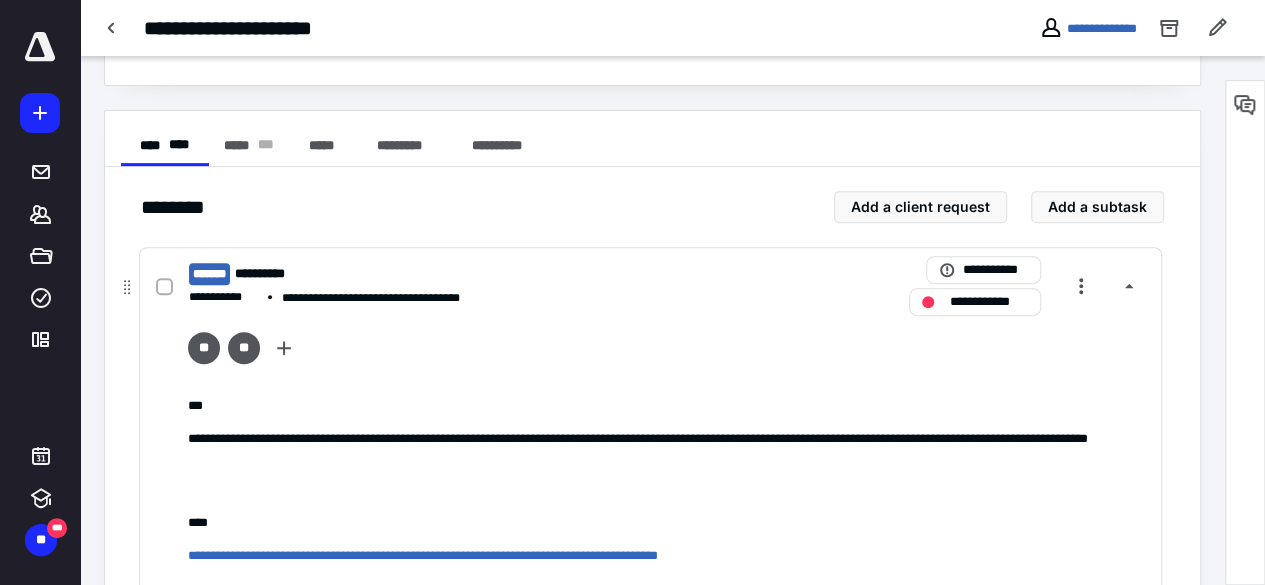 scroll, scrollTop: 359, scrollLeft: 0, axis: vertical 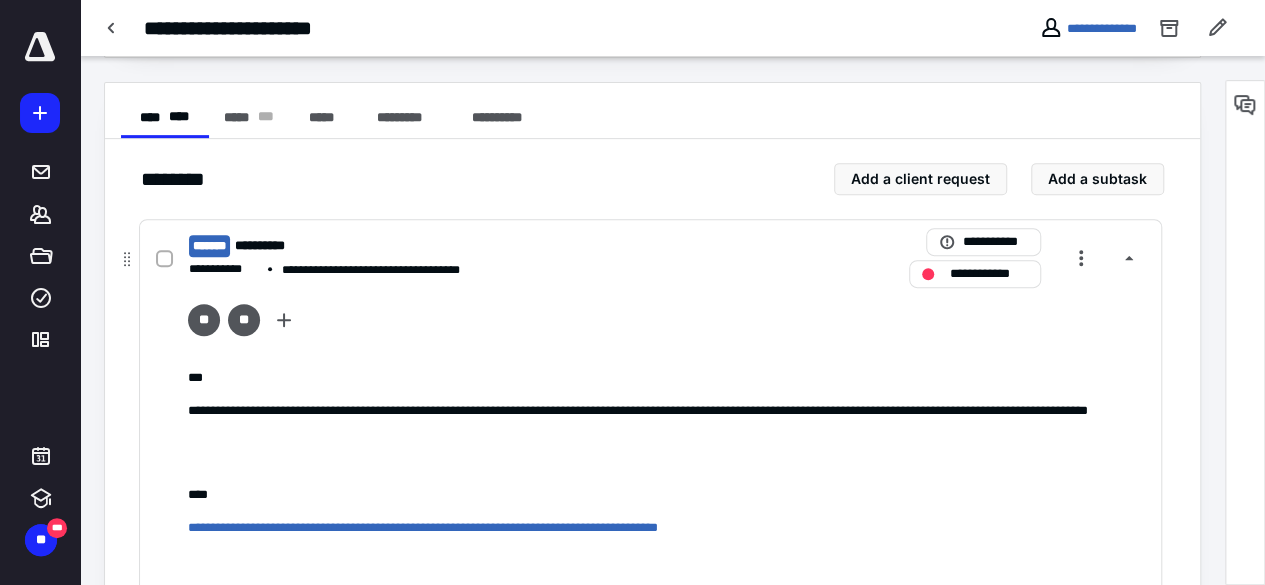drag, startPoint x: 360, startPoint y: 242, endPoint x: 378, endPoint y: 247, distance: 18.681541 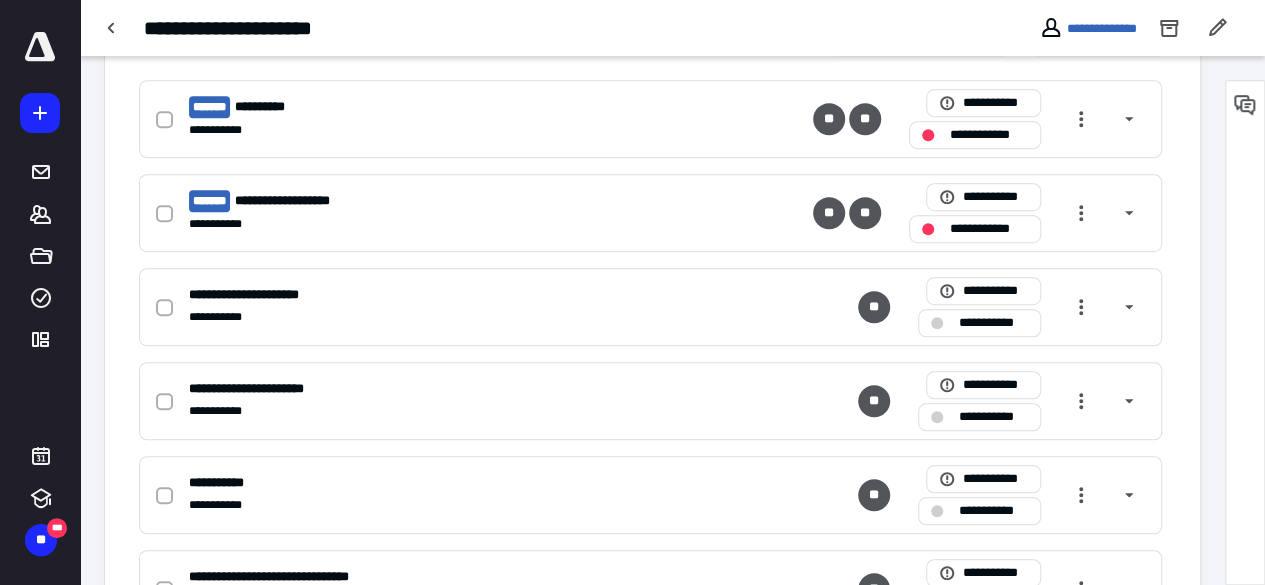 scroll, scrollTop: 400, scrollLeft: 0, axis: vertical 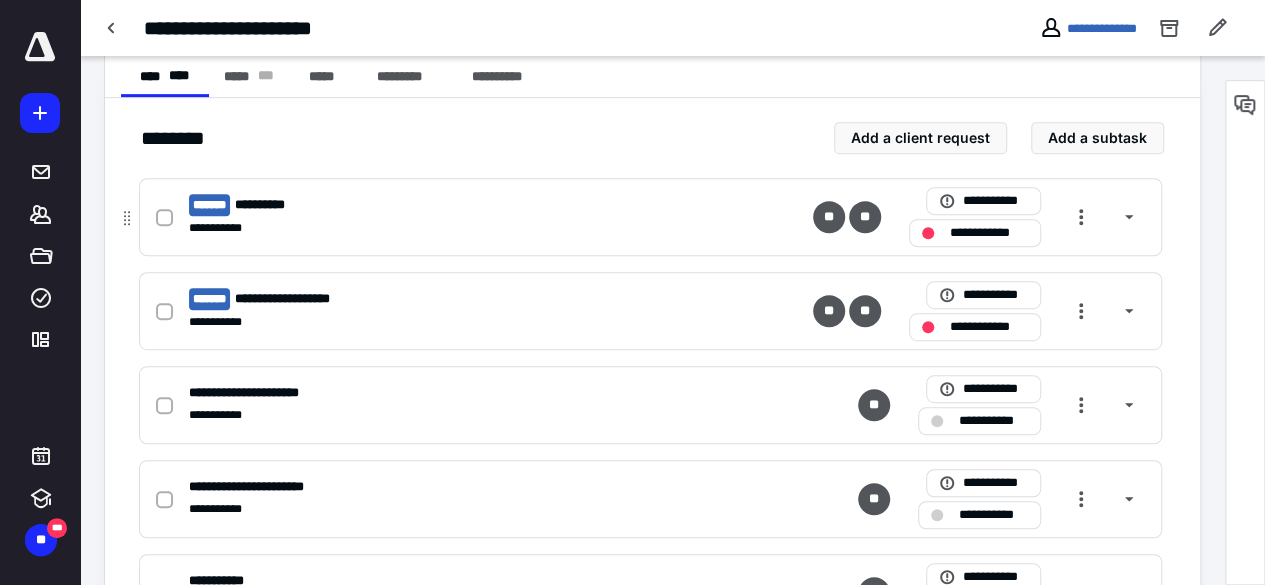 click 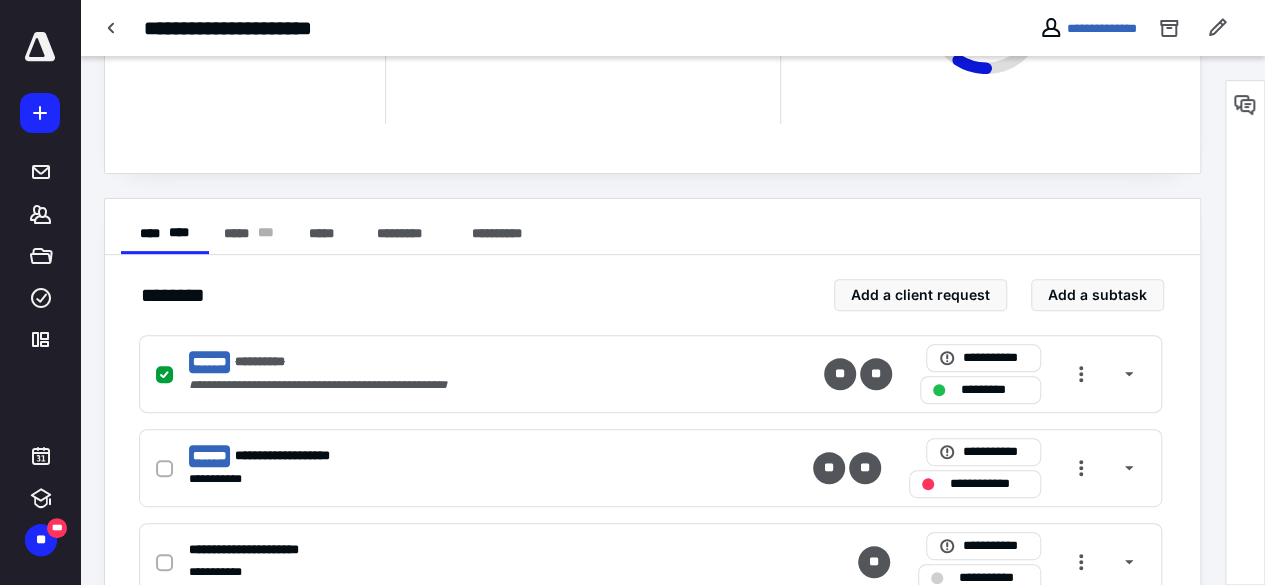 scroll, scrollTop: 200, scrollLeft: 0, axis: vertical 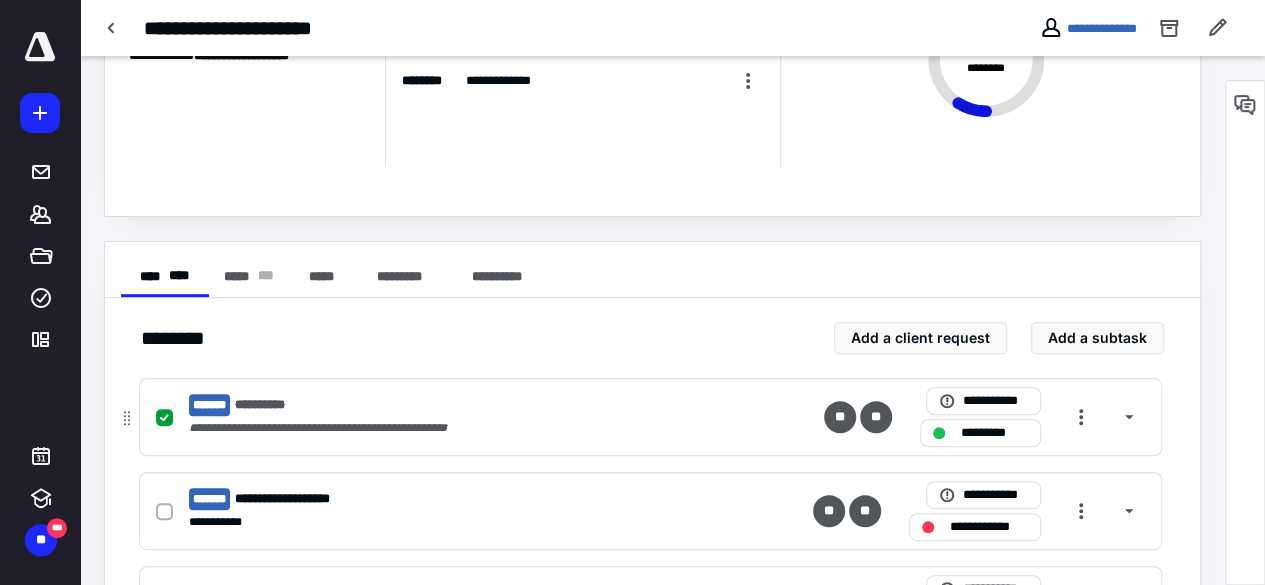click 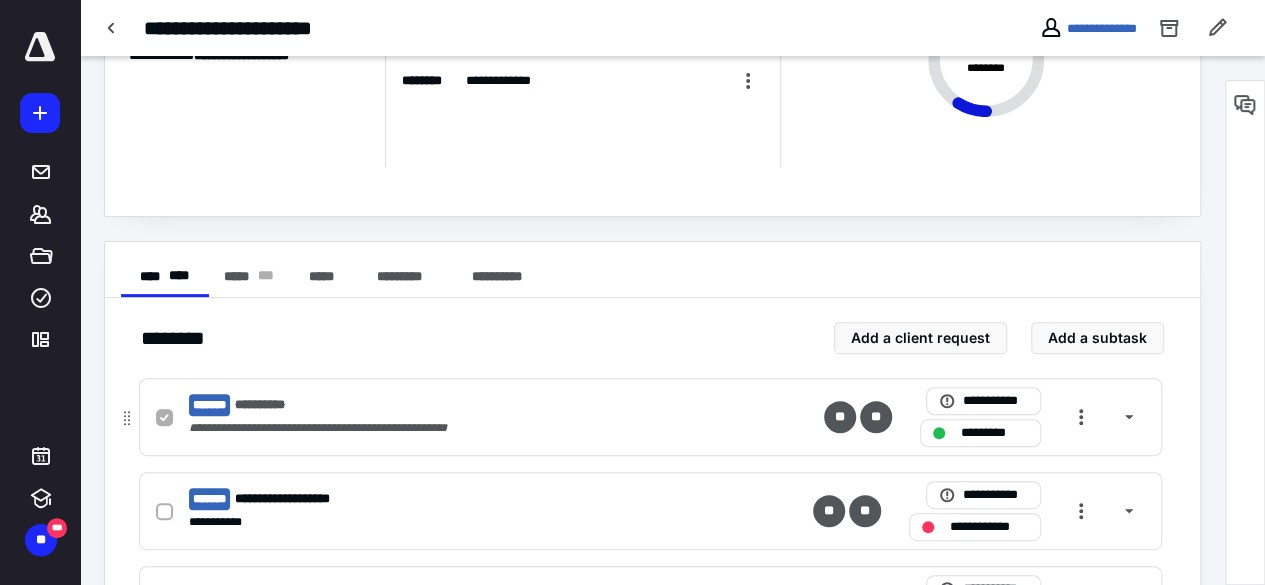 checkbox on "false" 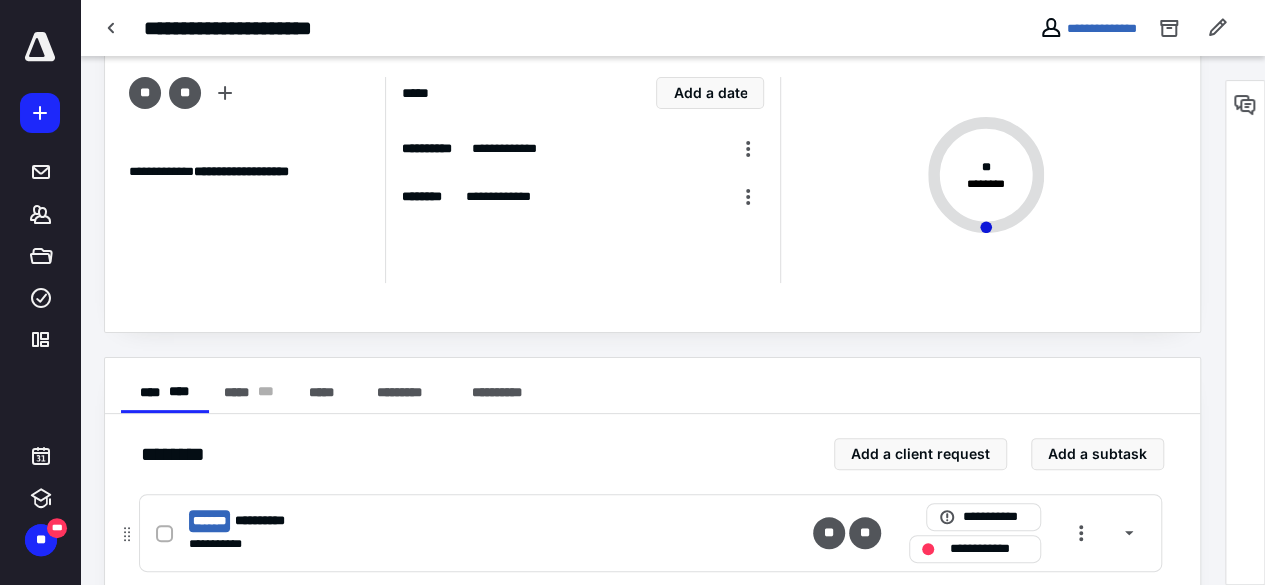 scroll, scrollTop: 0, scrollLeft: 0, axis: both 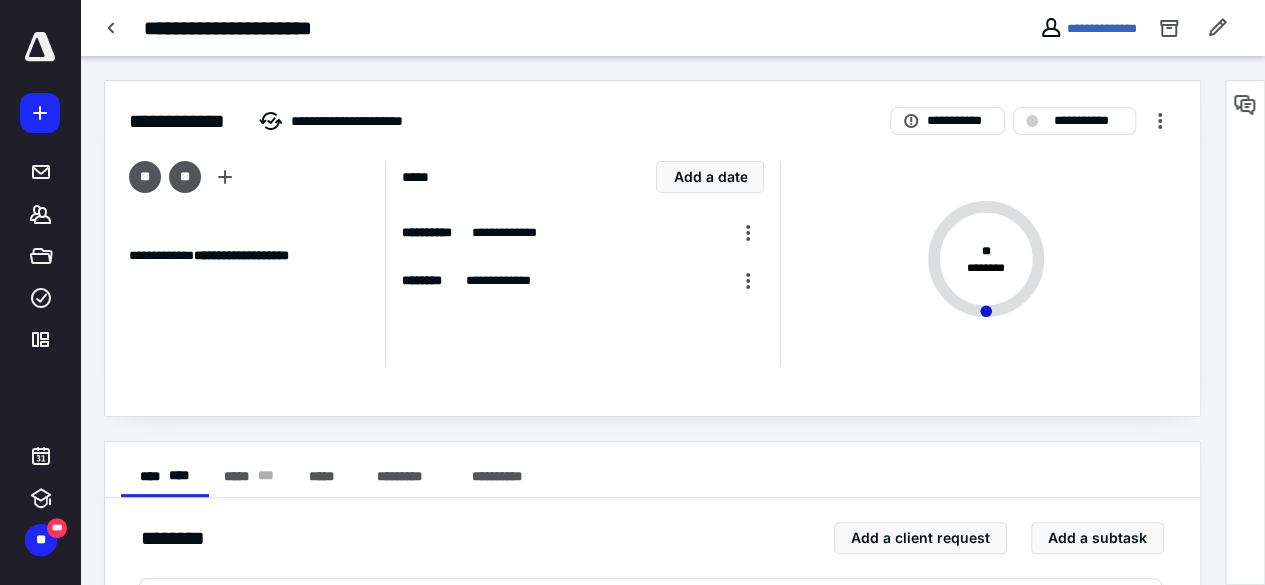 click at bounding box center (112, 28) 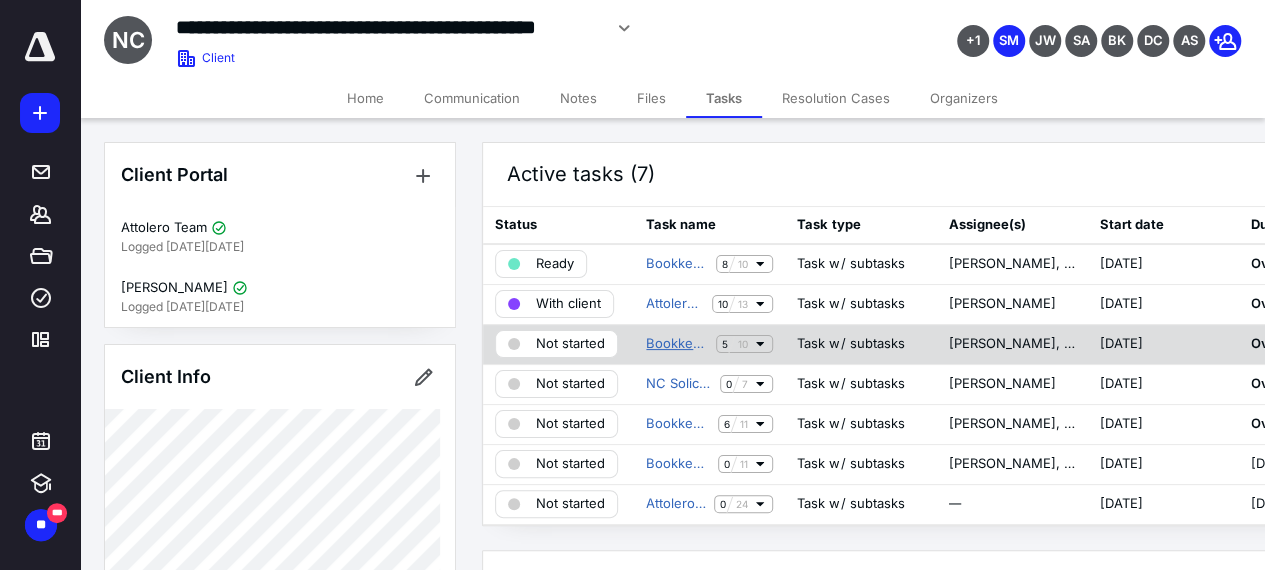 click on "Bookkeeping - Monthly" at bounding box center (677, 344) 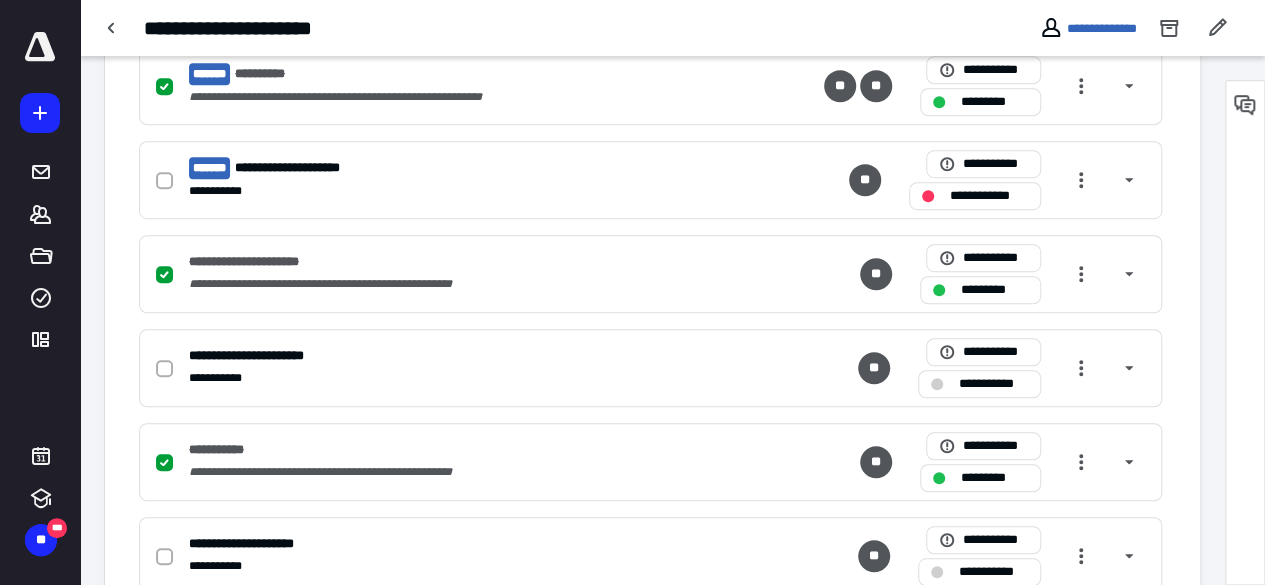 scroll, scrollTop: 500, scrollLeft: 0, axis: vertical 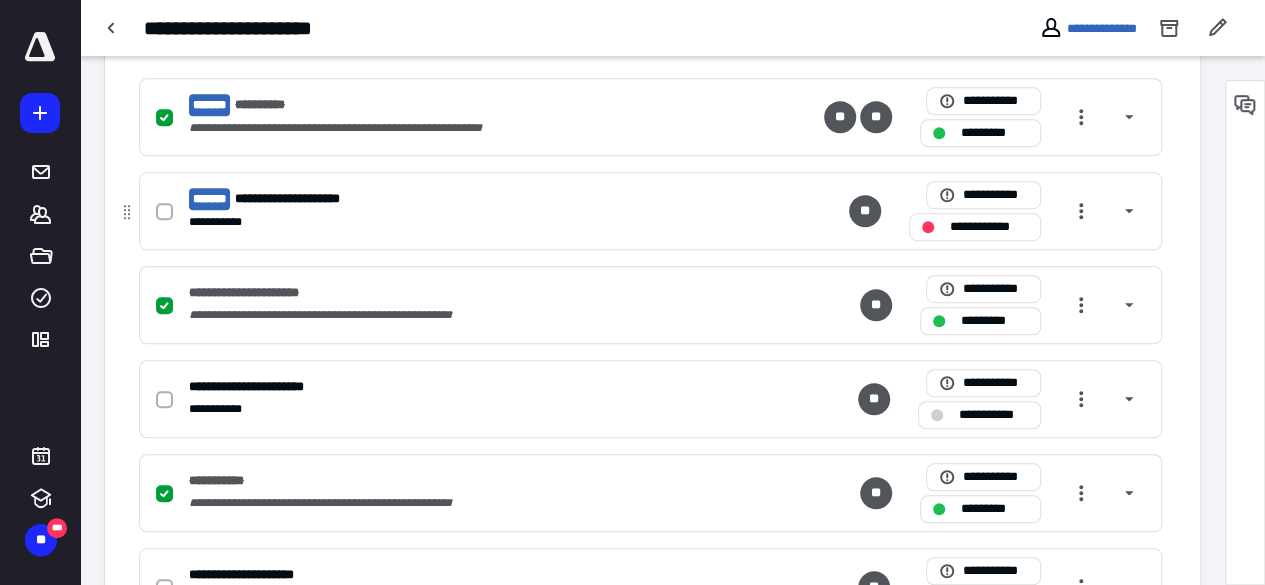 click on "**********" at bounding box center [306, 199] 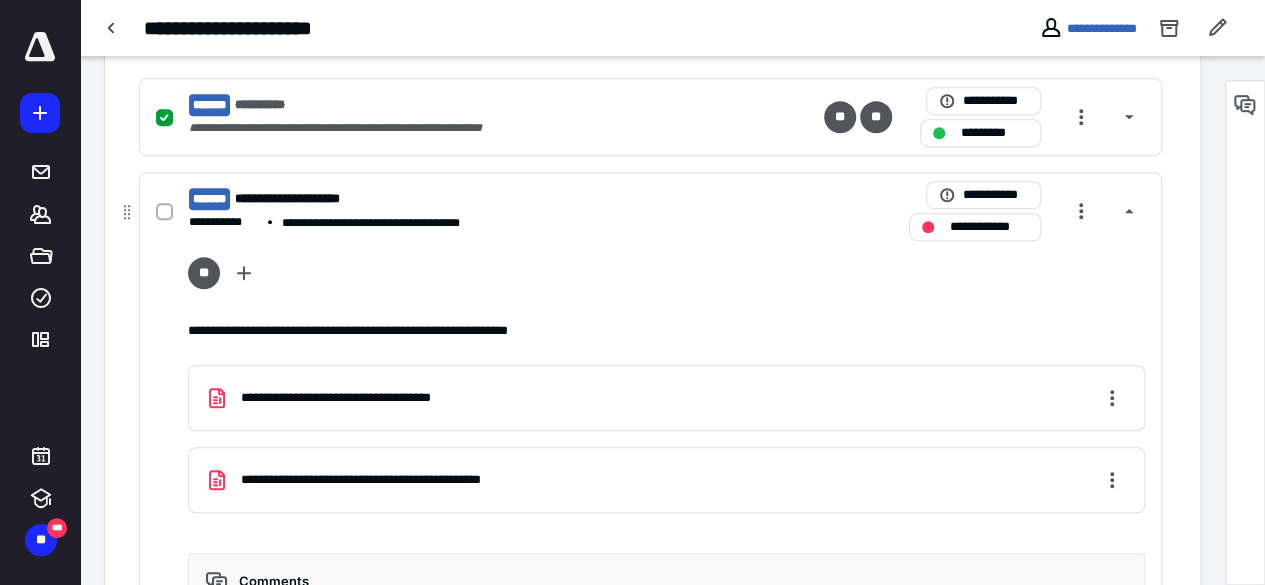 click on "**********" at bounding box center [306, 199] 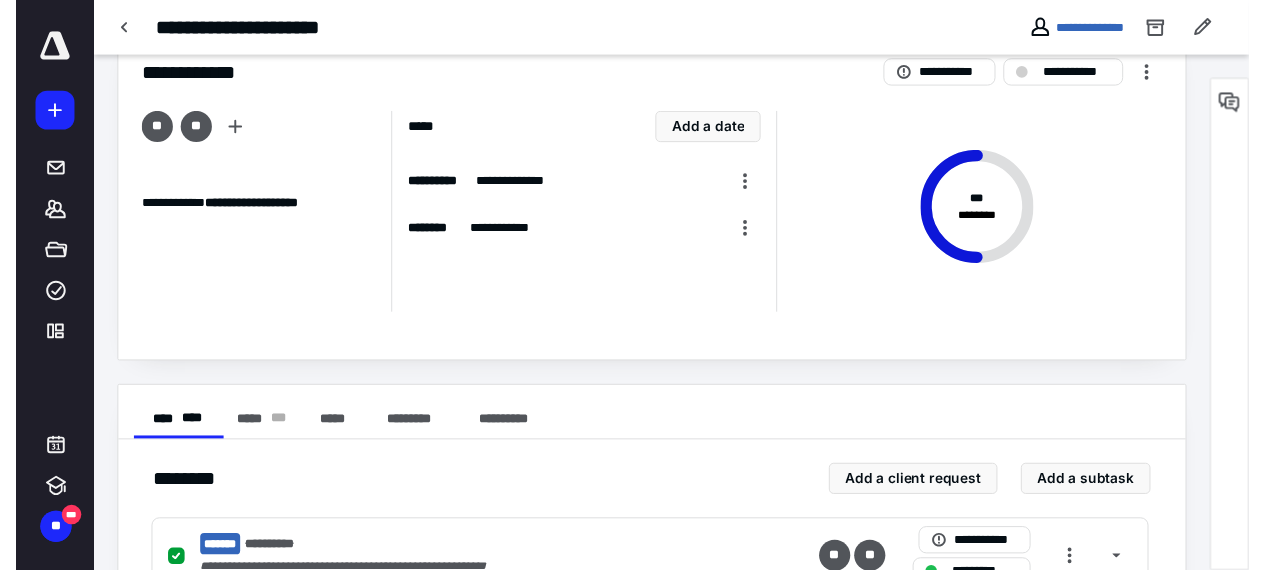 scroll, scrollTop: 0, scrollLeft: 0, axis: both 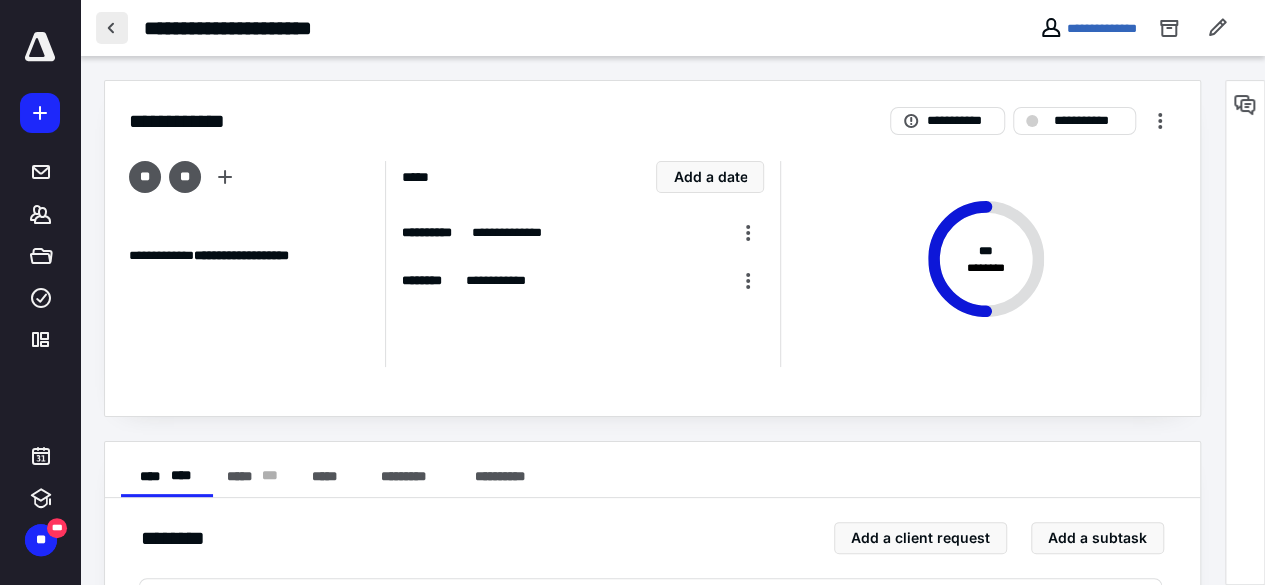 click at bounding box center [112, 28] 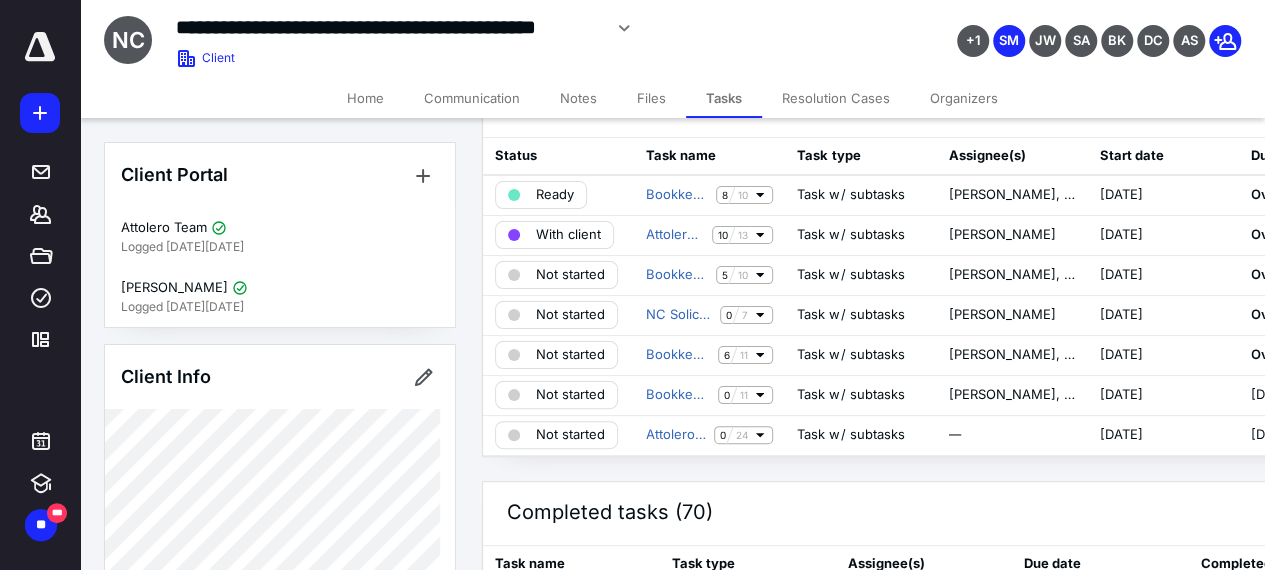 scroll, scrollTop: 100, scrollLeft: 0, axis: vertical 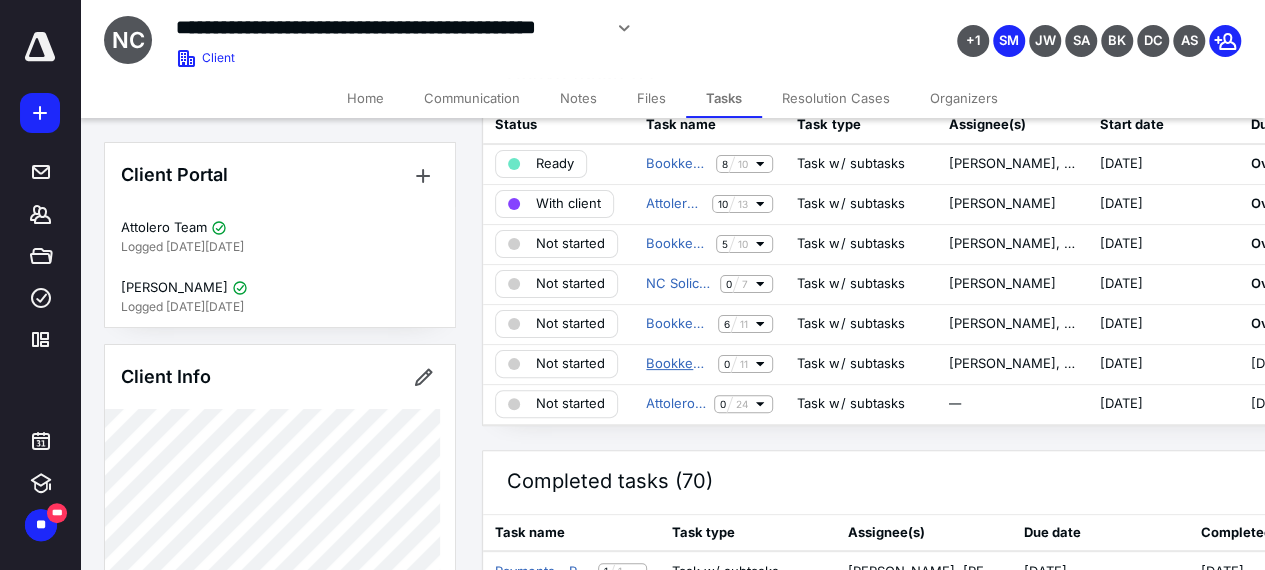 click on "Bookkeeping - Monthly" at bounding box center [678, 364] 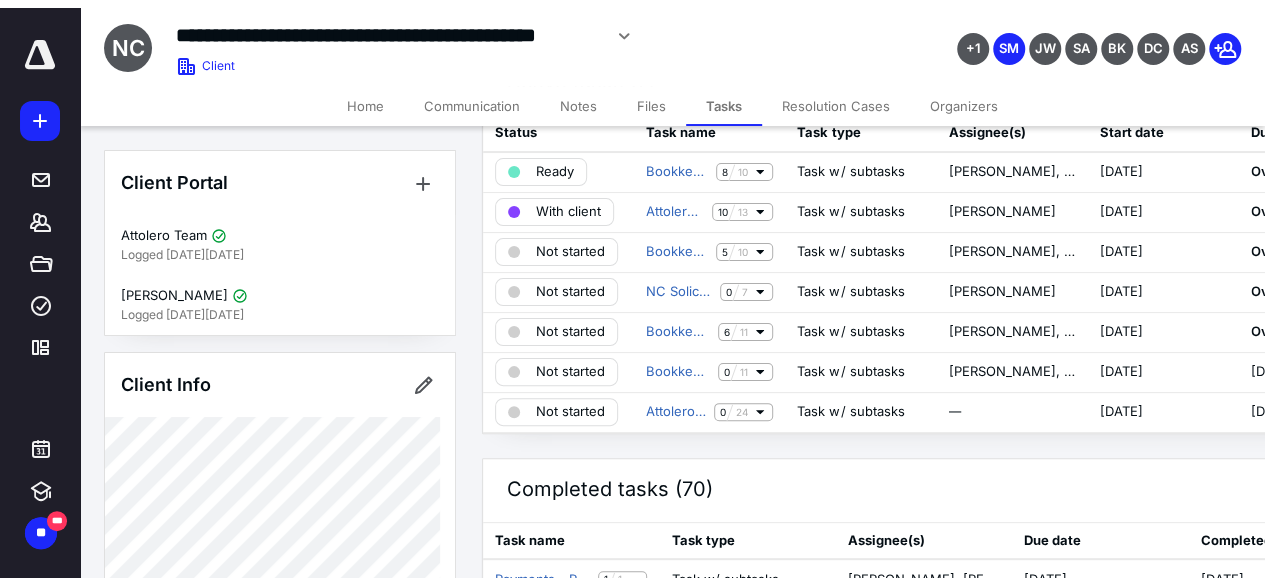 scroll, scrollTop: 0, scrollLeft: 0, axis: both 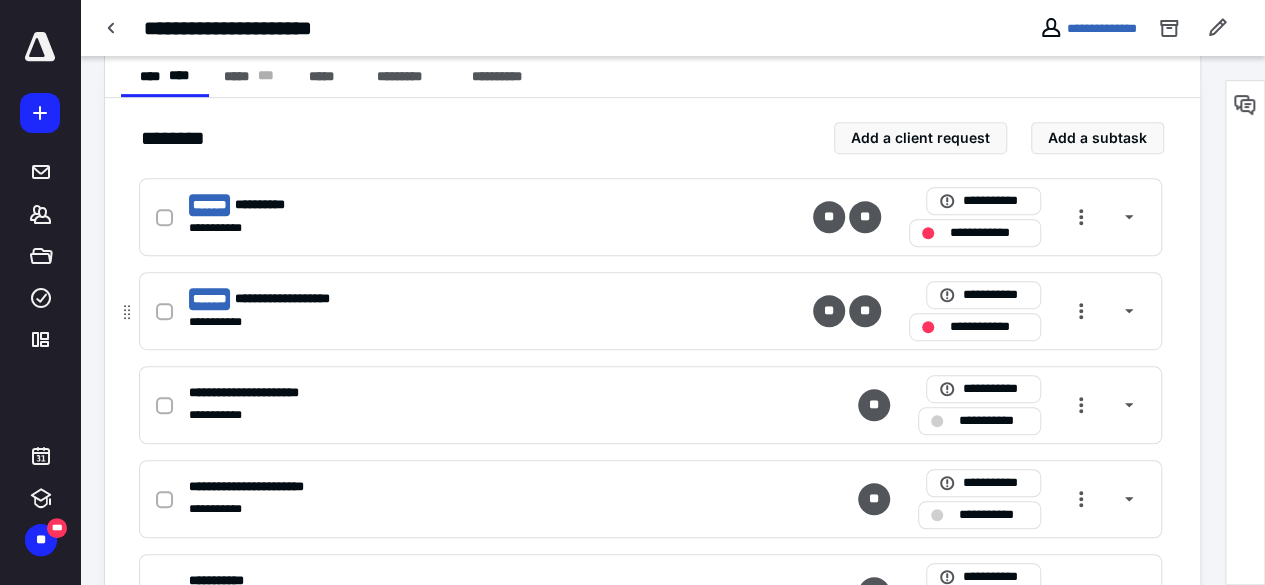 click on "**********" at bounding box center (302, 299) 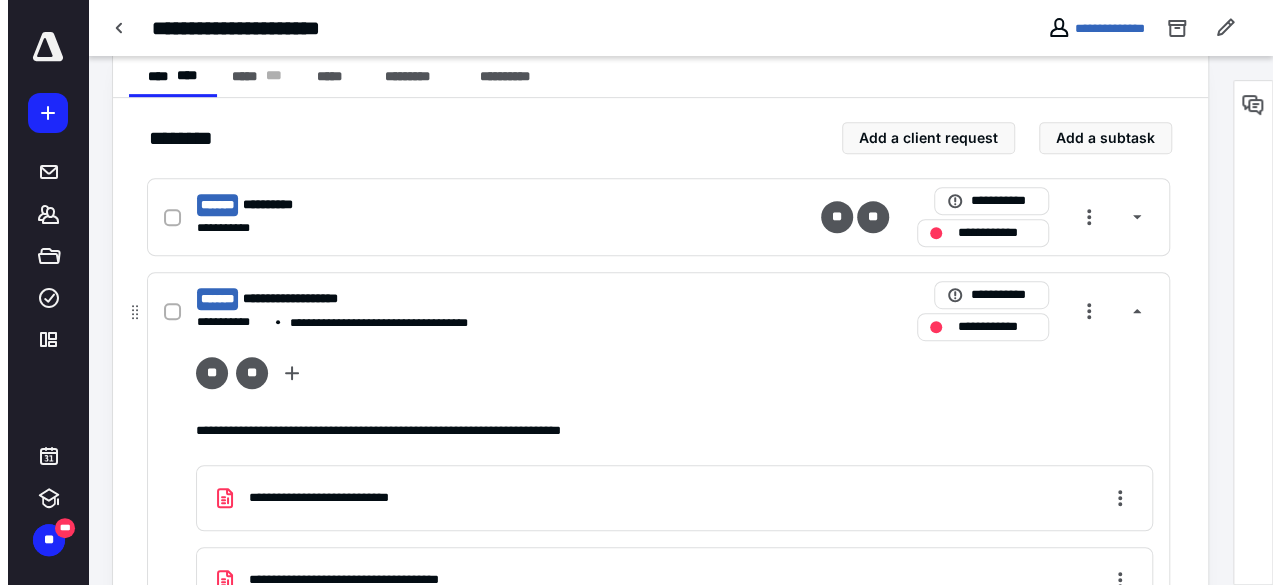 scroll, scrollTop: 600, scrollLeft: 0, axis: vertical 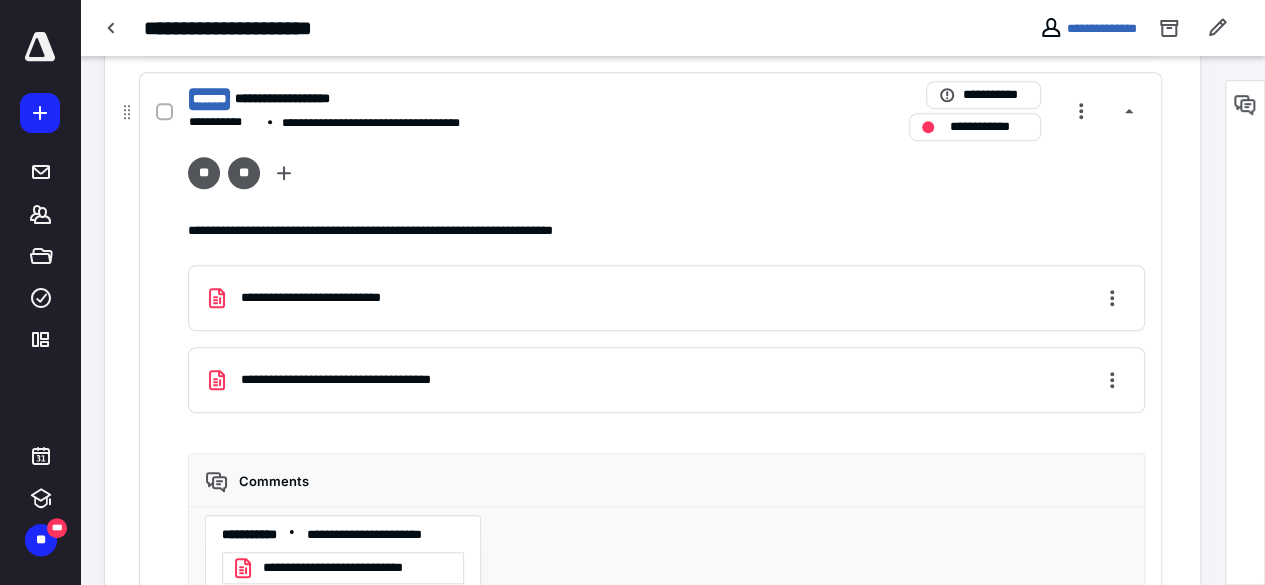 click on "**********" at bounding box center (365, 380) 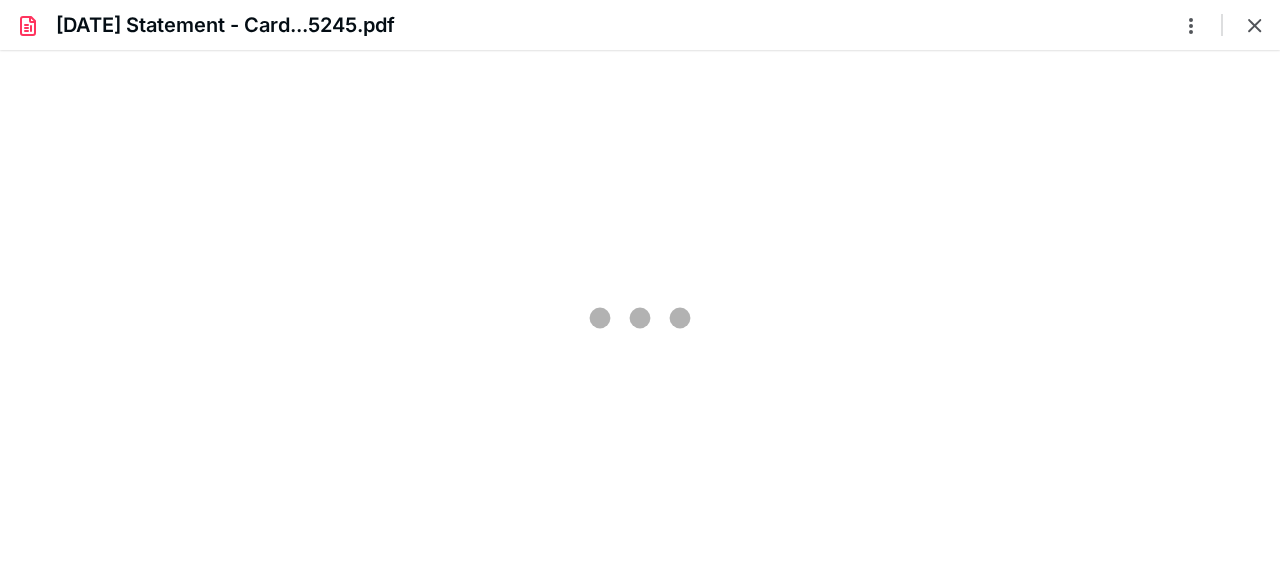 scroll, scrollTop: 0, scrollLeft: 0, axis: both 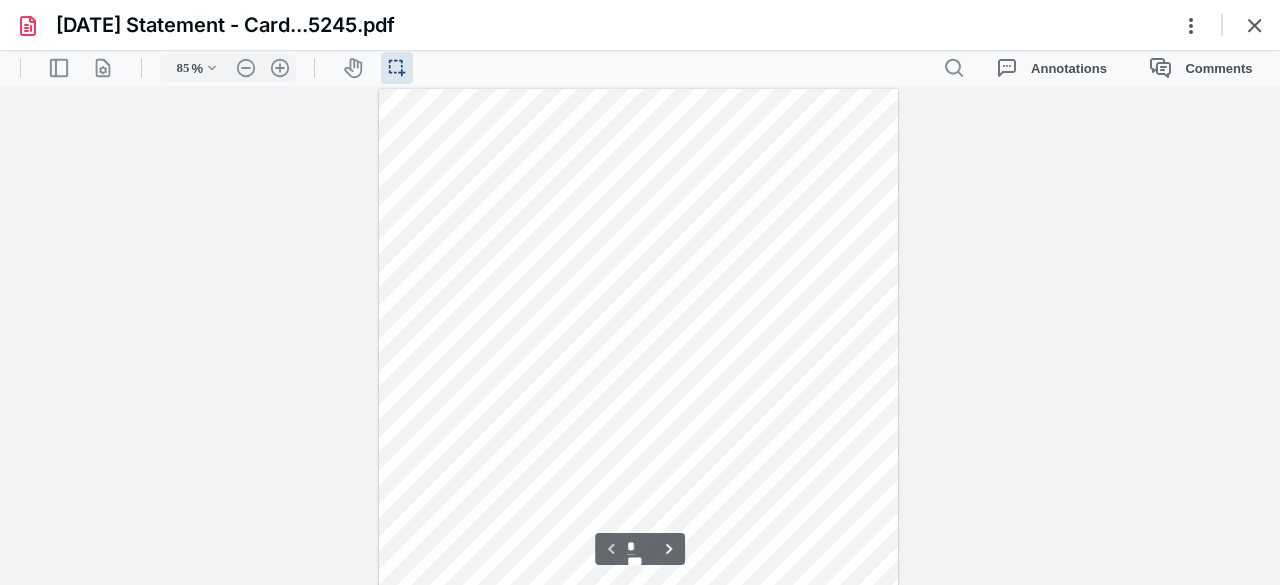 type on "110" 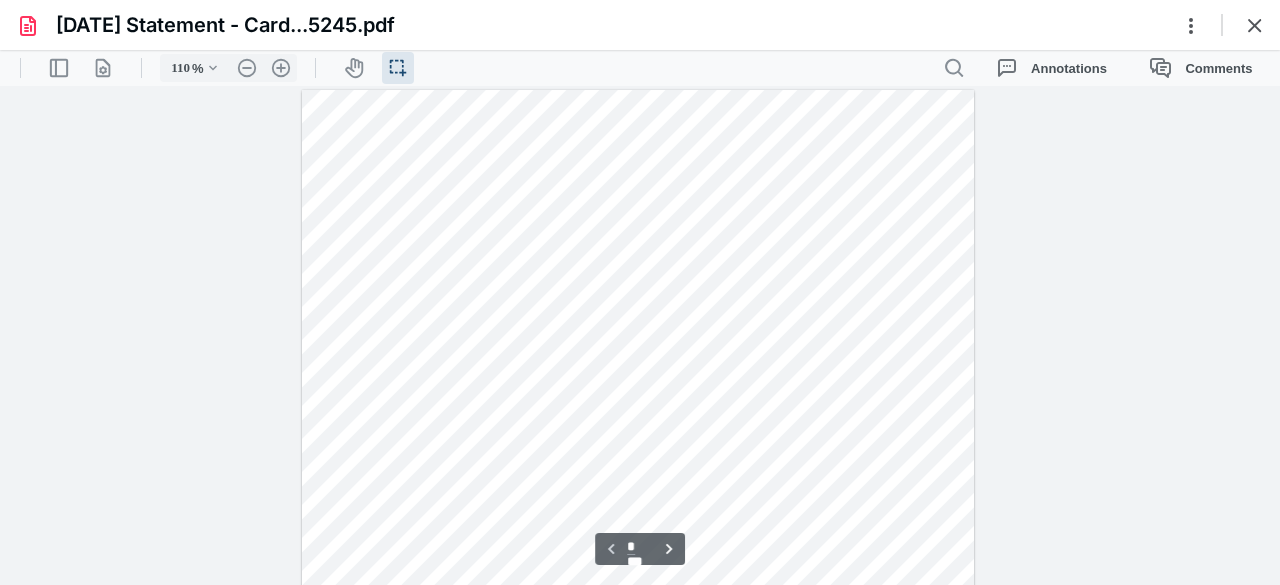 scroll, scrollTop: 16, scrollLeft: 0, axis: vertical 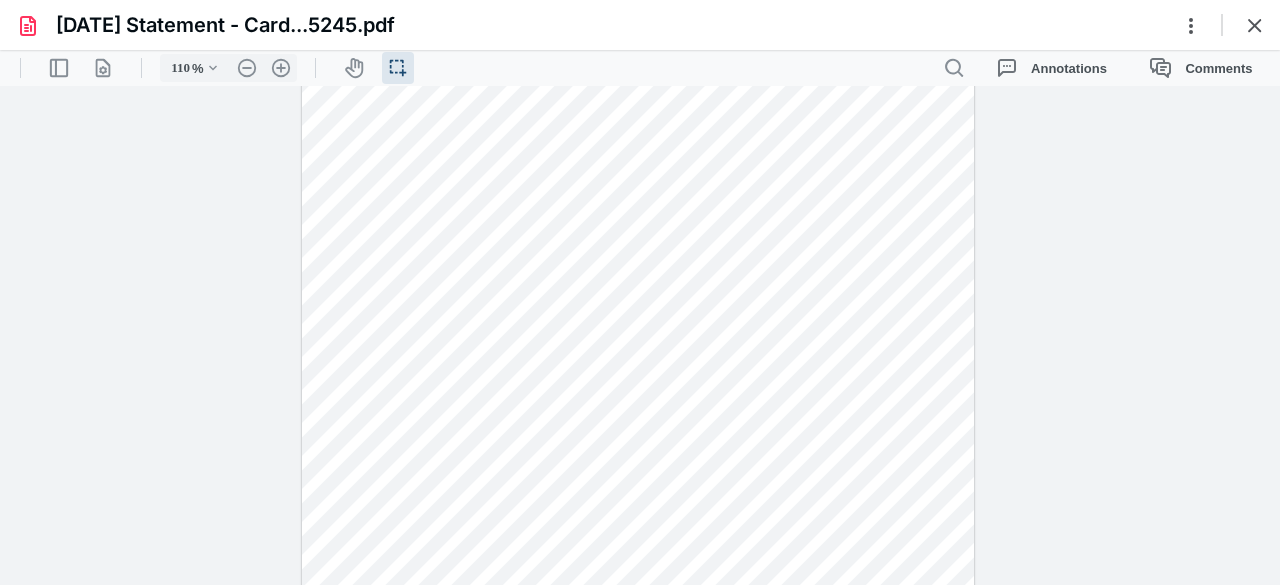 click at bounding box center (638, 509) 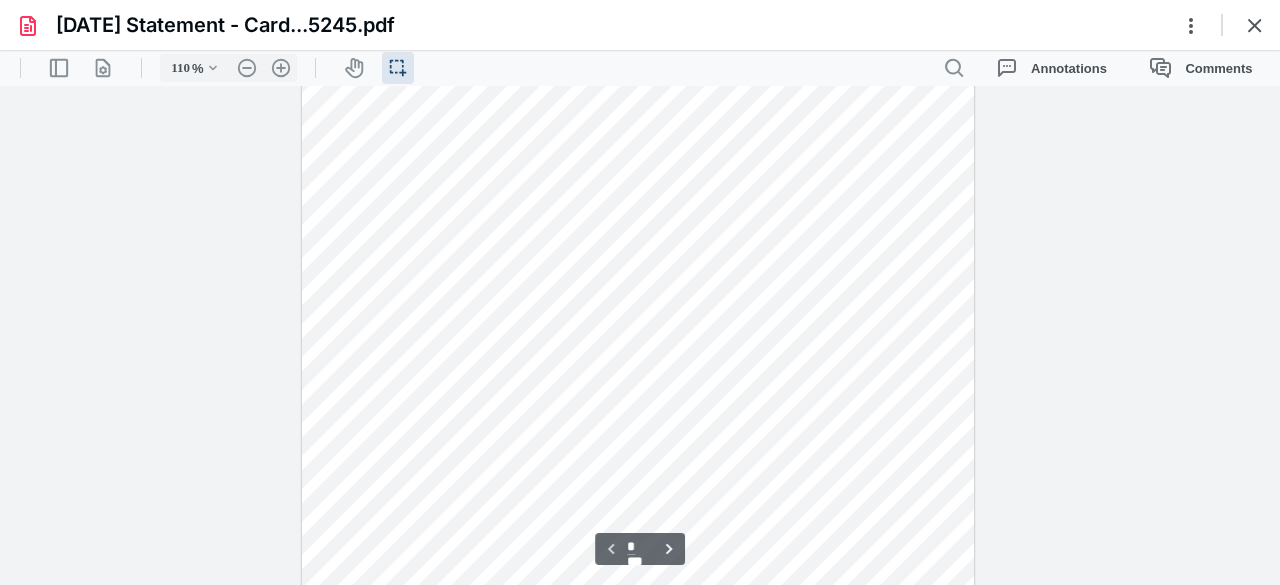 scroll, scrollTop: 0, scrollLeft: 0, axis: both 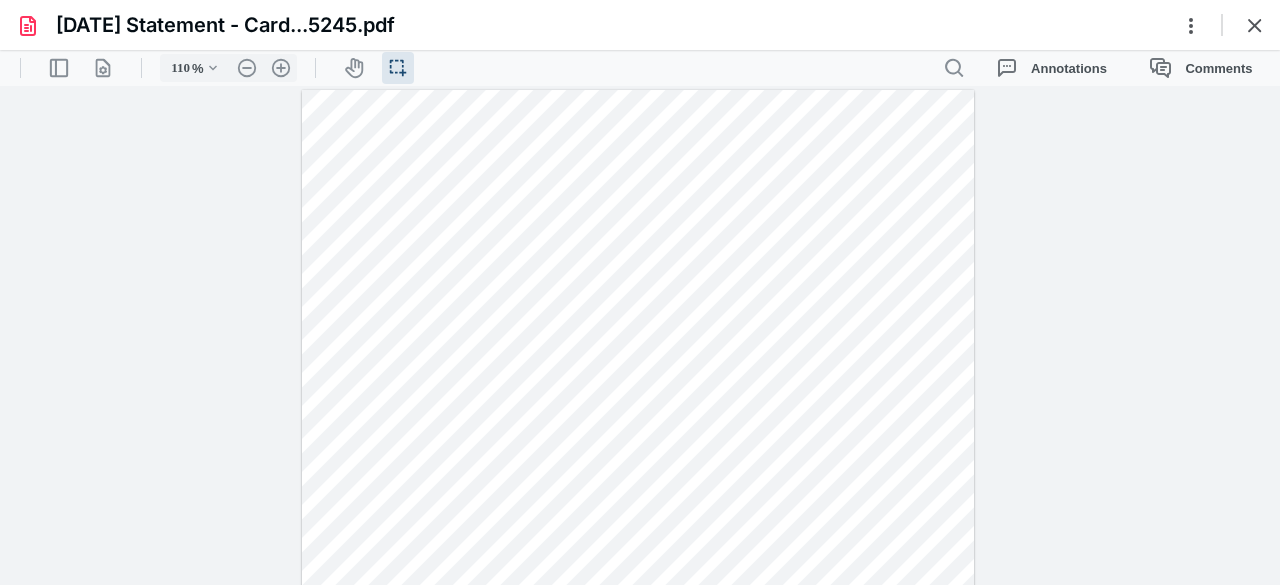click at bounding box center (638, 525) 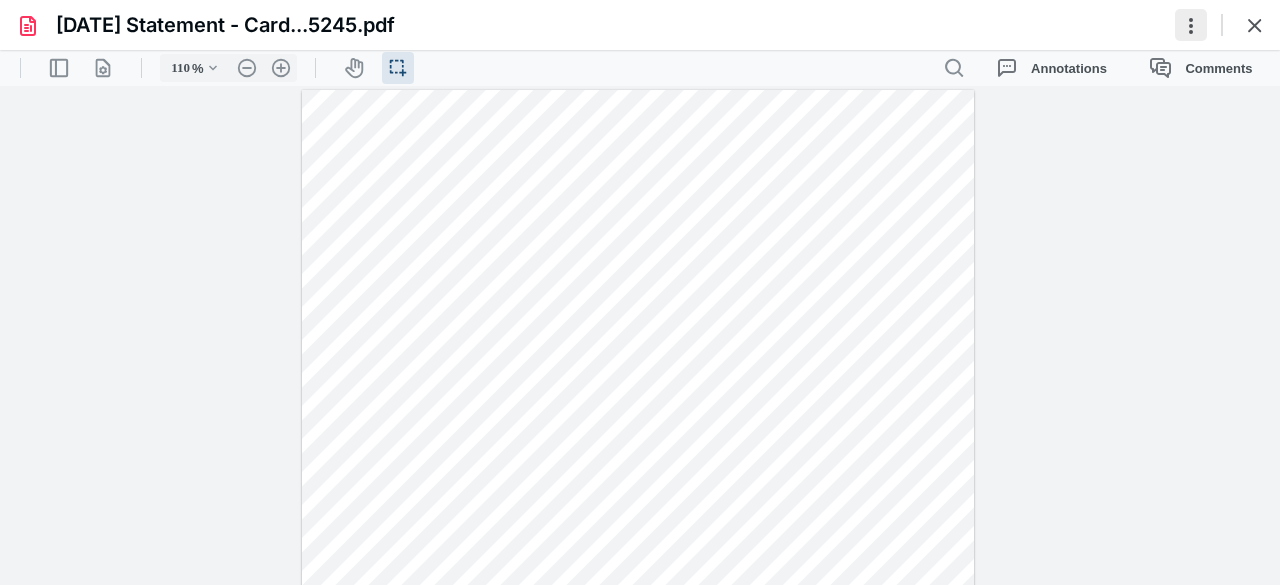click at bounding box center (1191, 25) 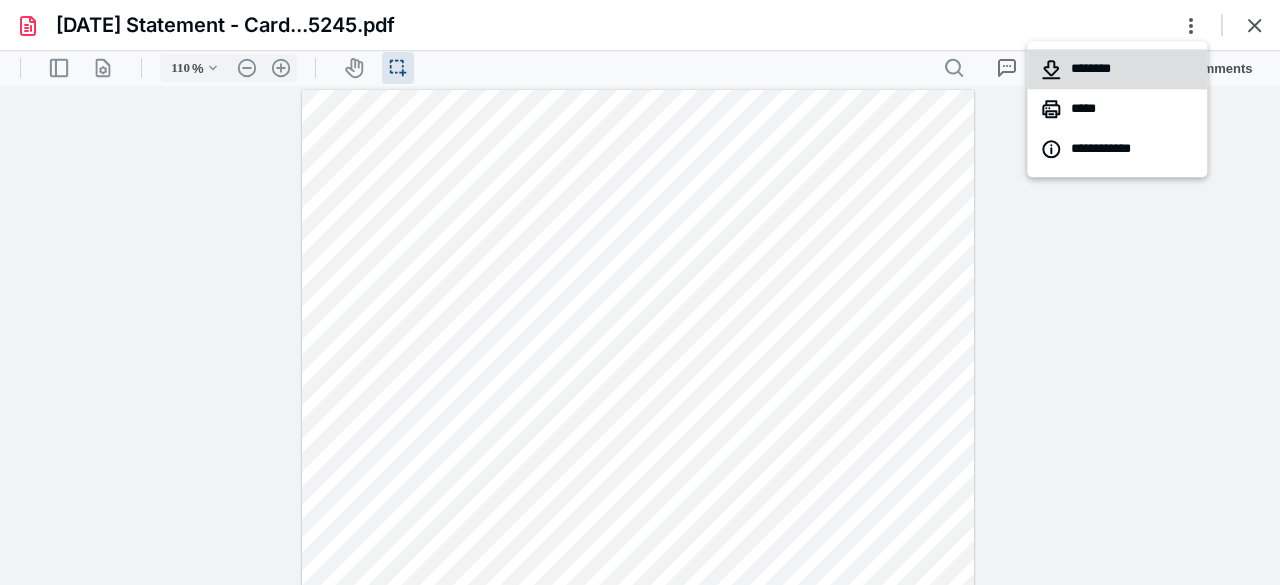 click on "********" at bounding box center (1117, 69) 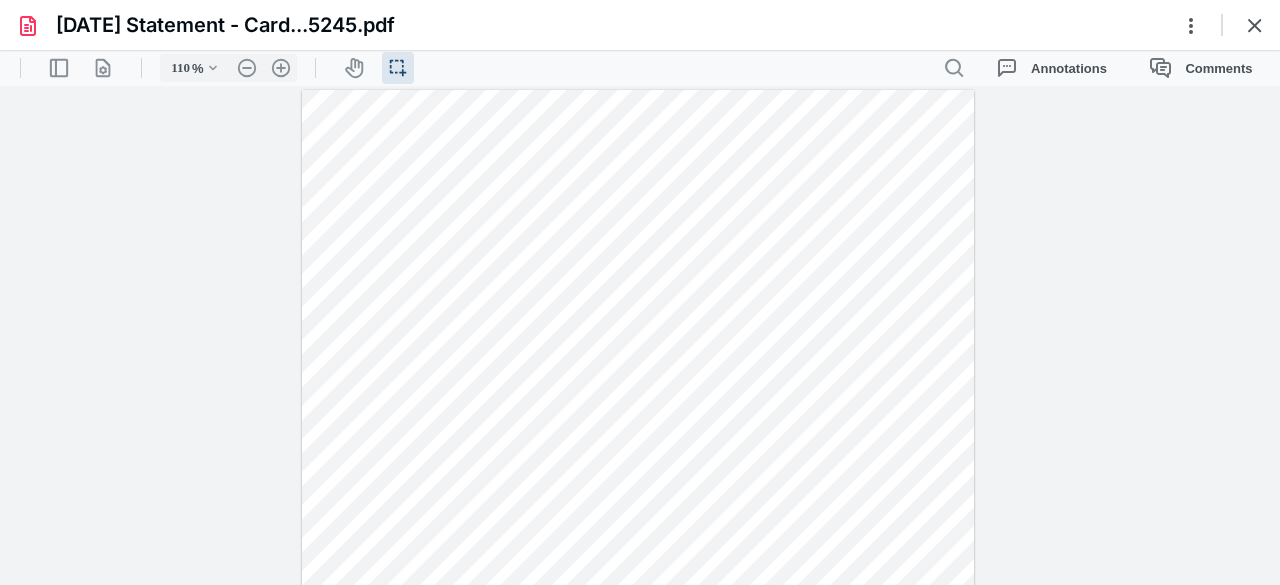 click on "**********" at bounding box center [640, 335] 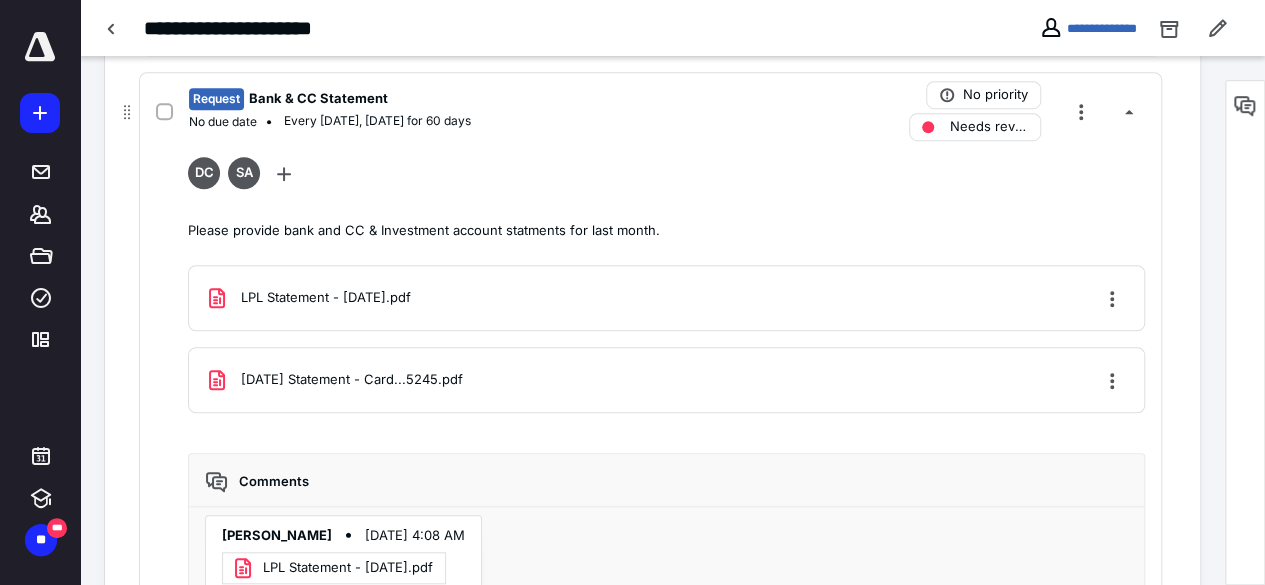 click on "LPL Statement - [DATE].pdf" at bounding box center (326, 298) 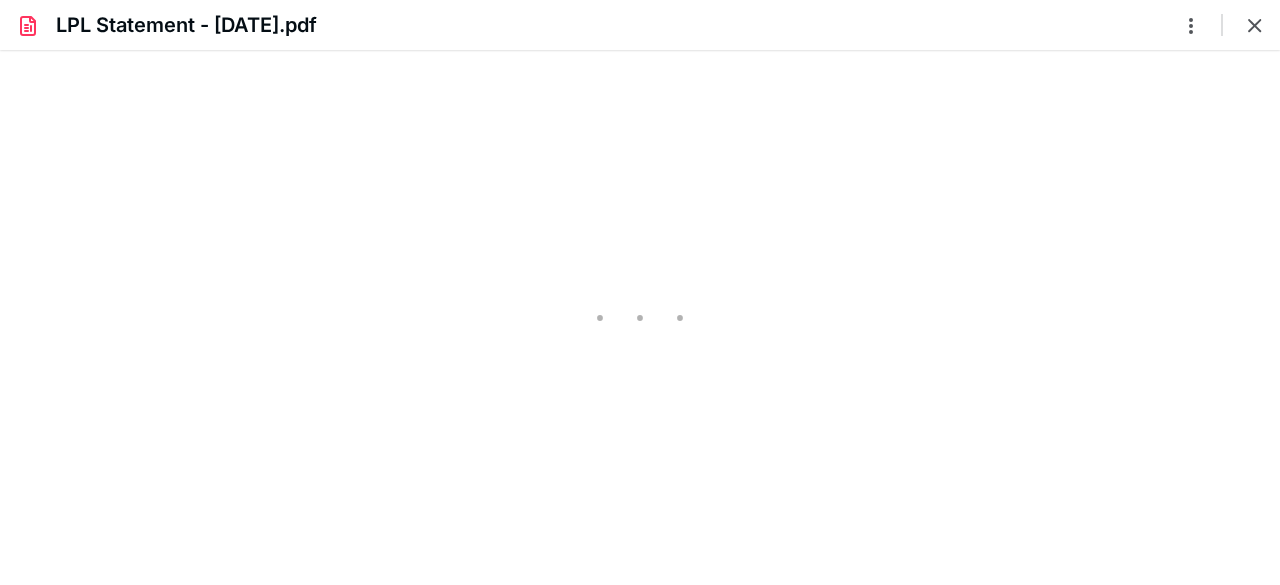 scroll, scrollTop: 0, scrollLeft: 0, axis: both 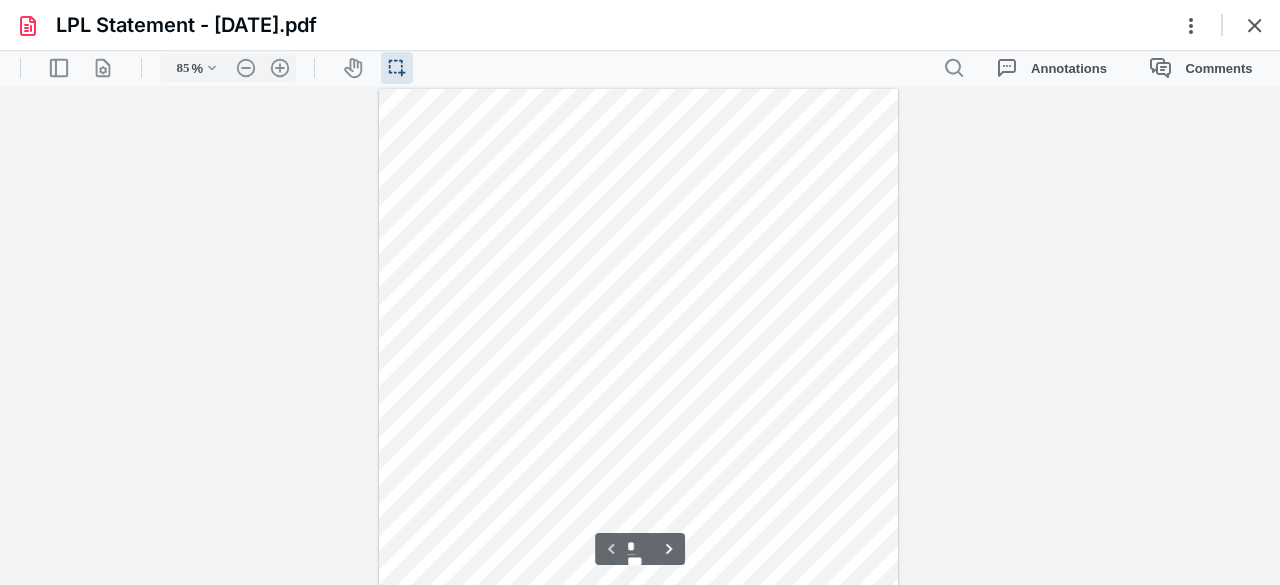 type on "110" 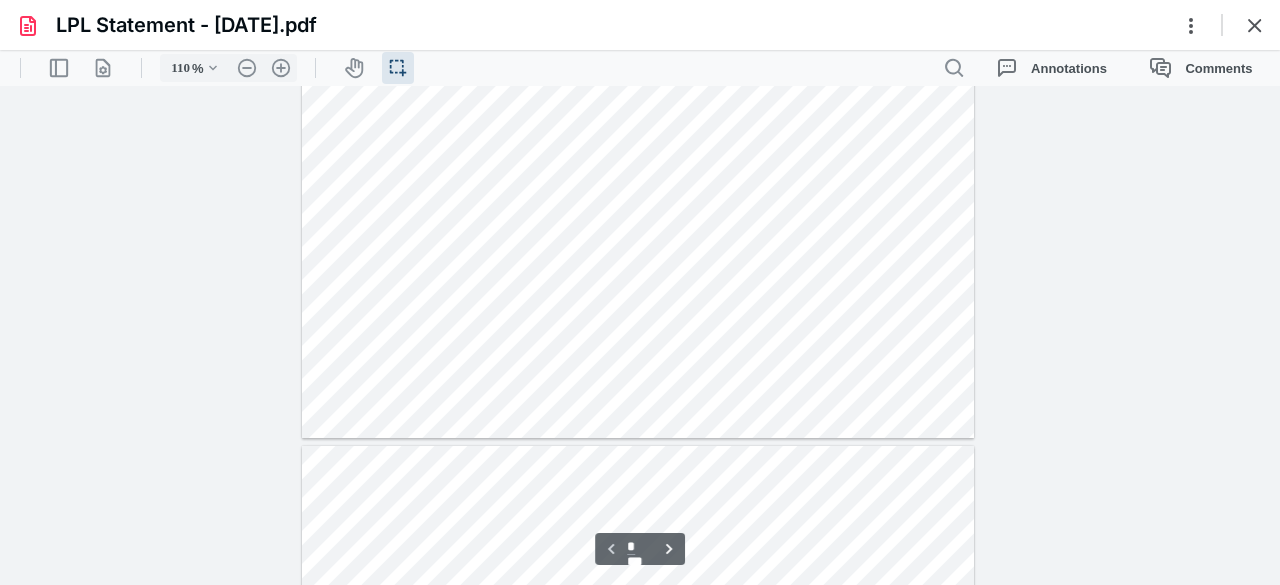 scroll, scrollTop: 300, scrollLeft: 0, axis: vertical 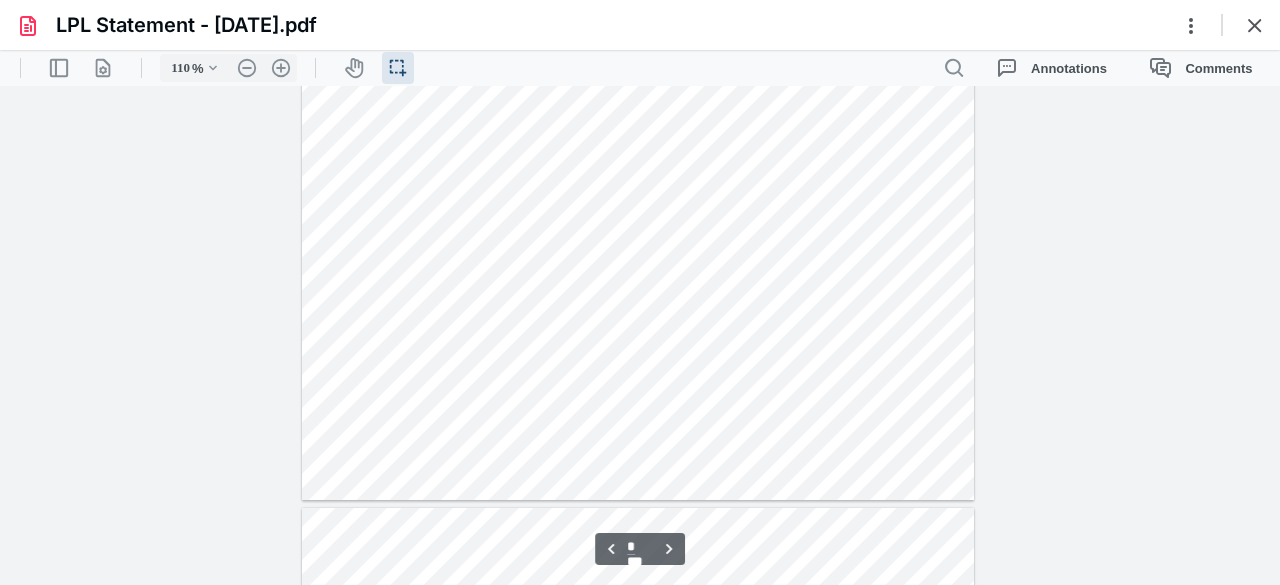 type on "*" 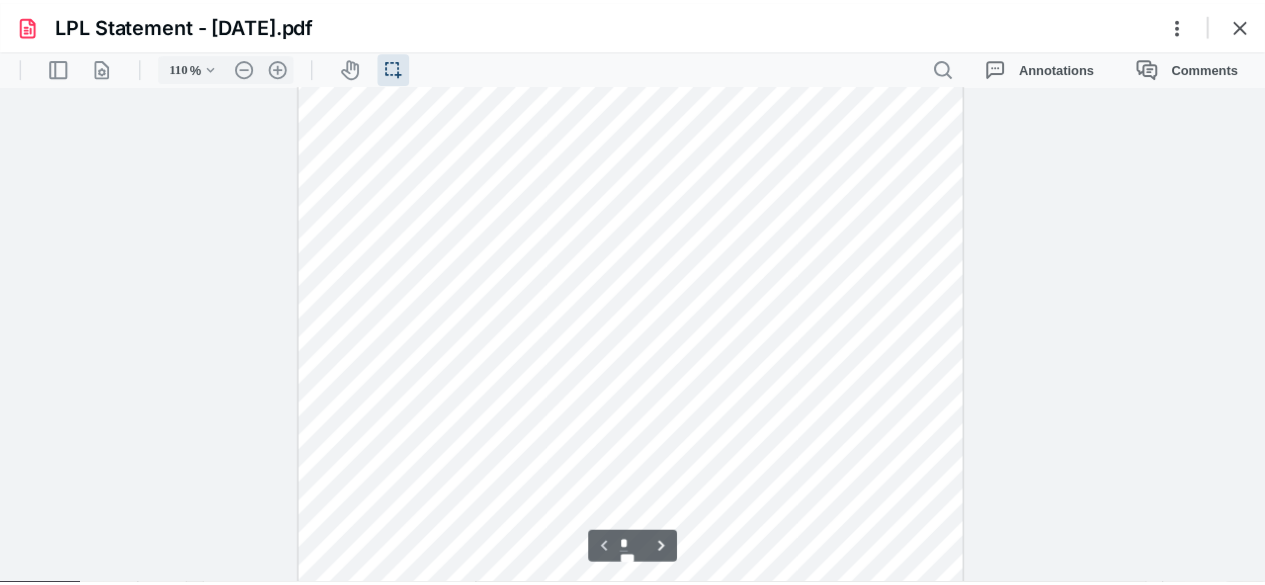 scroll, scrollTop: 0, scrollLeft: 0, axis: both 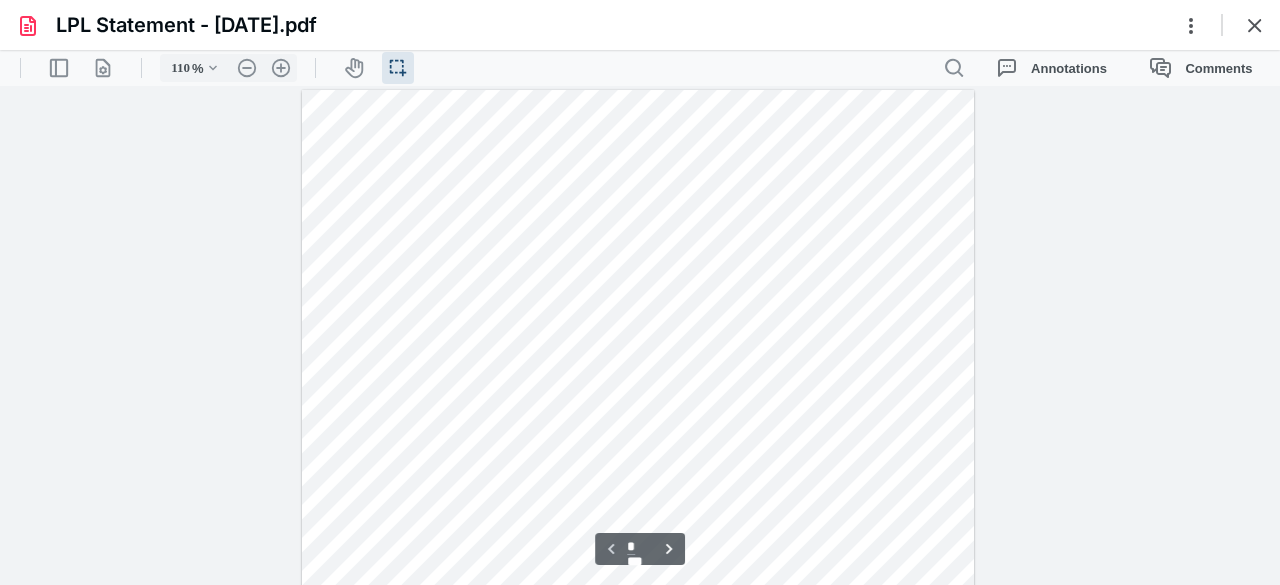 drag, startPoint x: 629, startPoint y: 191, endPoint x: 962, endPoint y: 109, distance: 342.9475 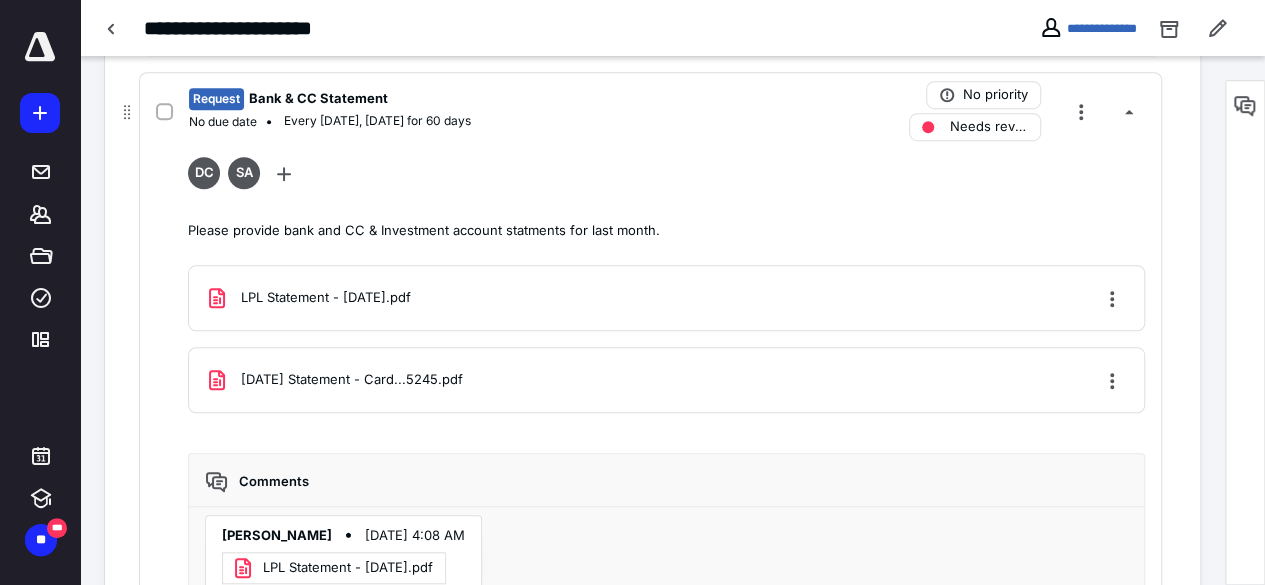 click on "Bank & CC Statement" at bounding box center (318, 99) 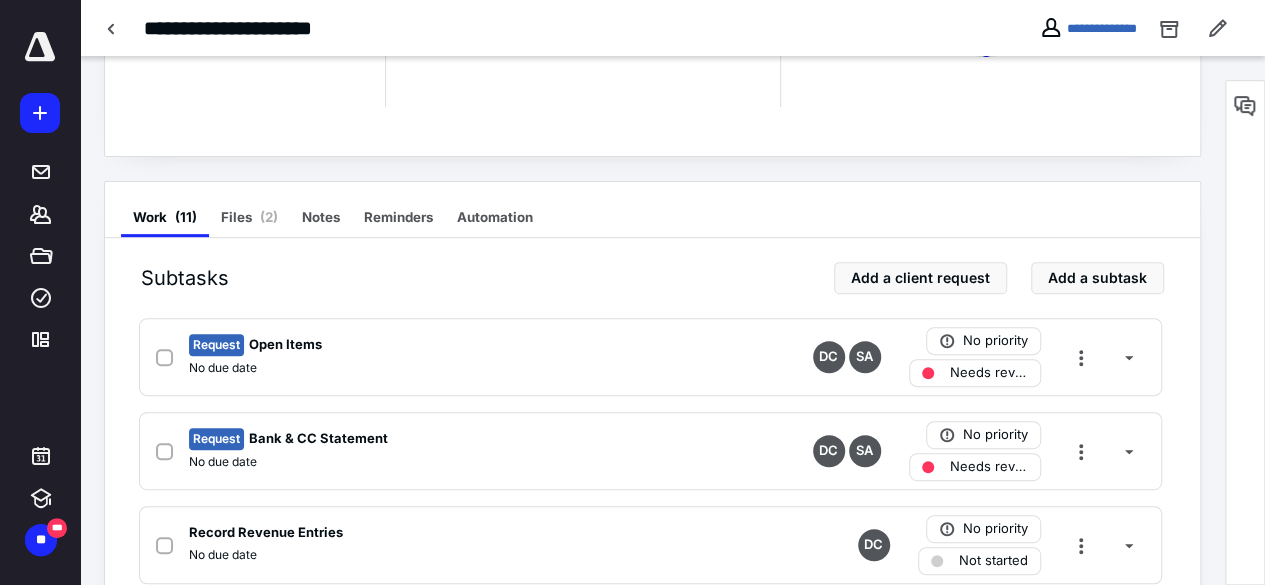 scroll, scrollTop: 259, scrollLeft: 0, axis: vertical 